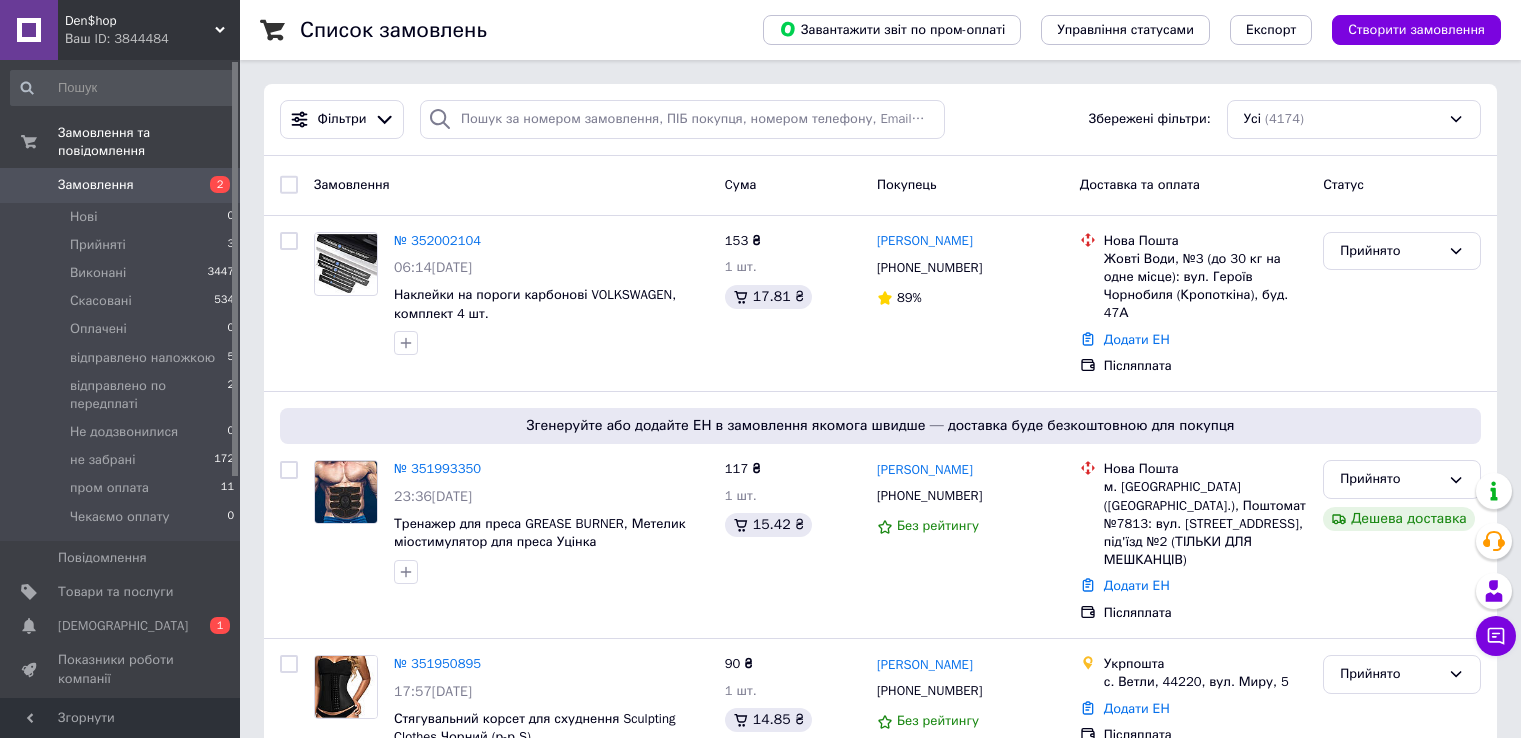 scroll, scrollTop: 0, scrollLeft: 0, axis: both 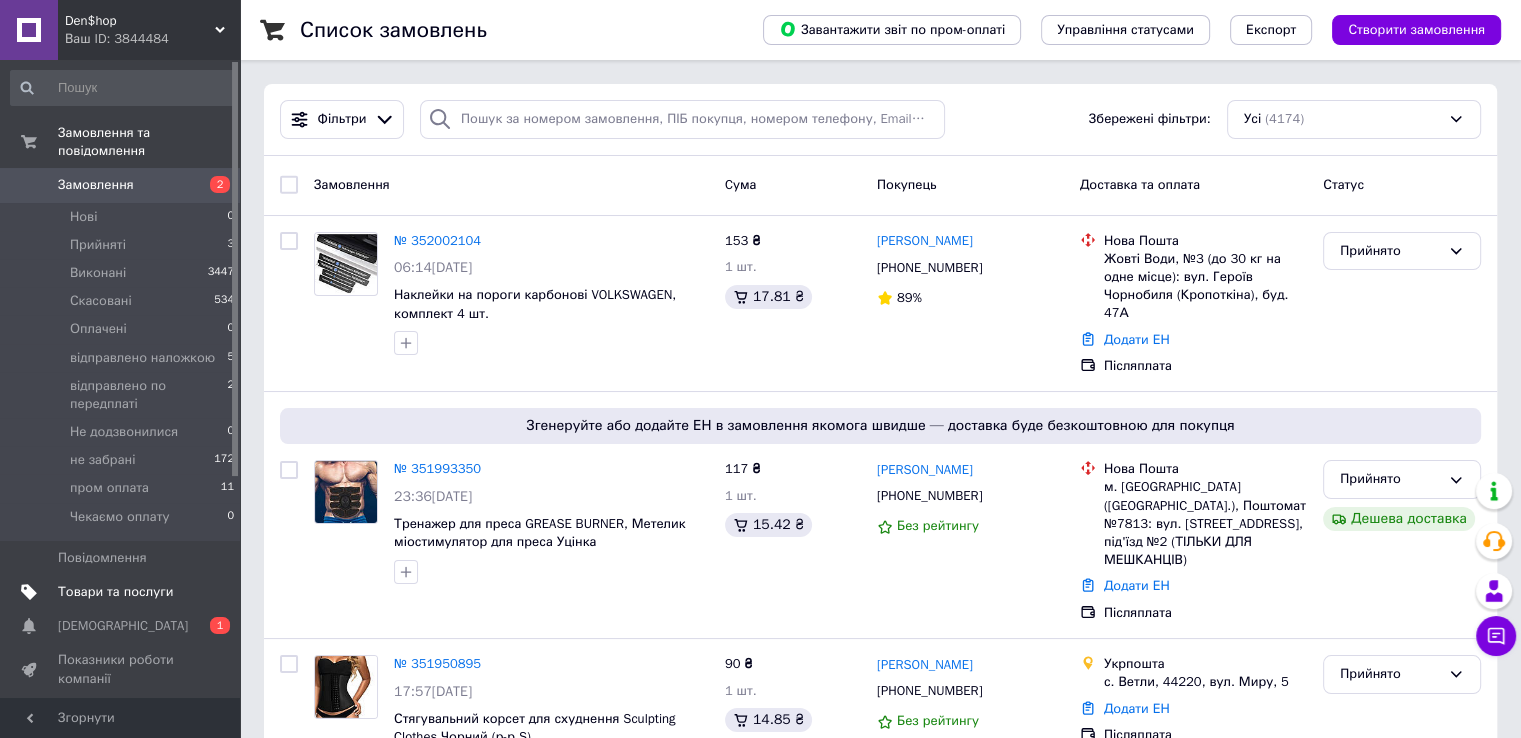click on "Товари та послуги" at bounding box center (115, 592) 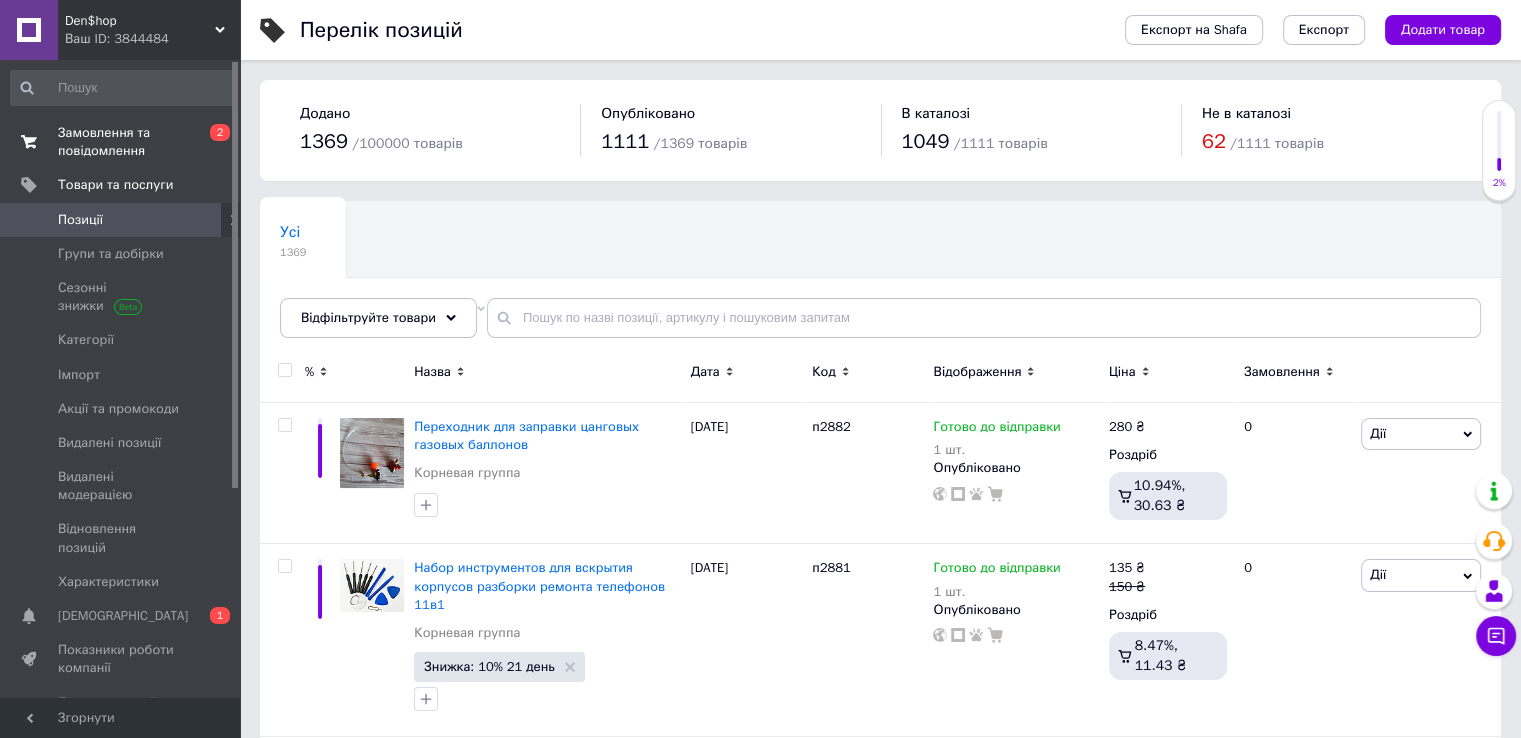 click on "Замовлення та повідомлення" at bounding box center [121, 142] 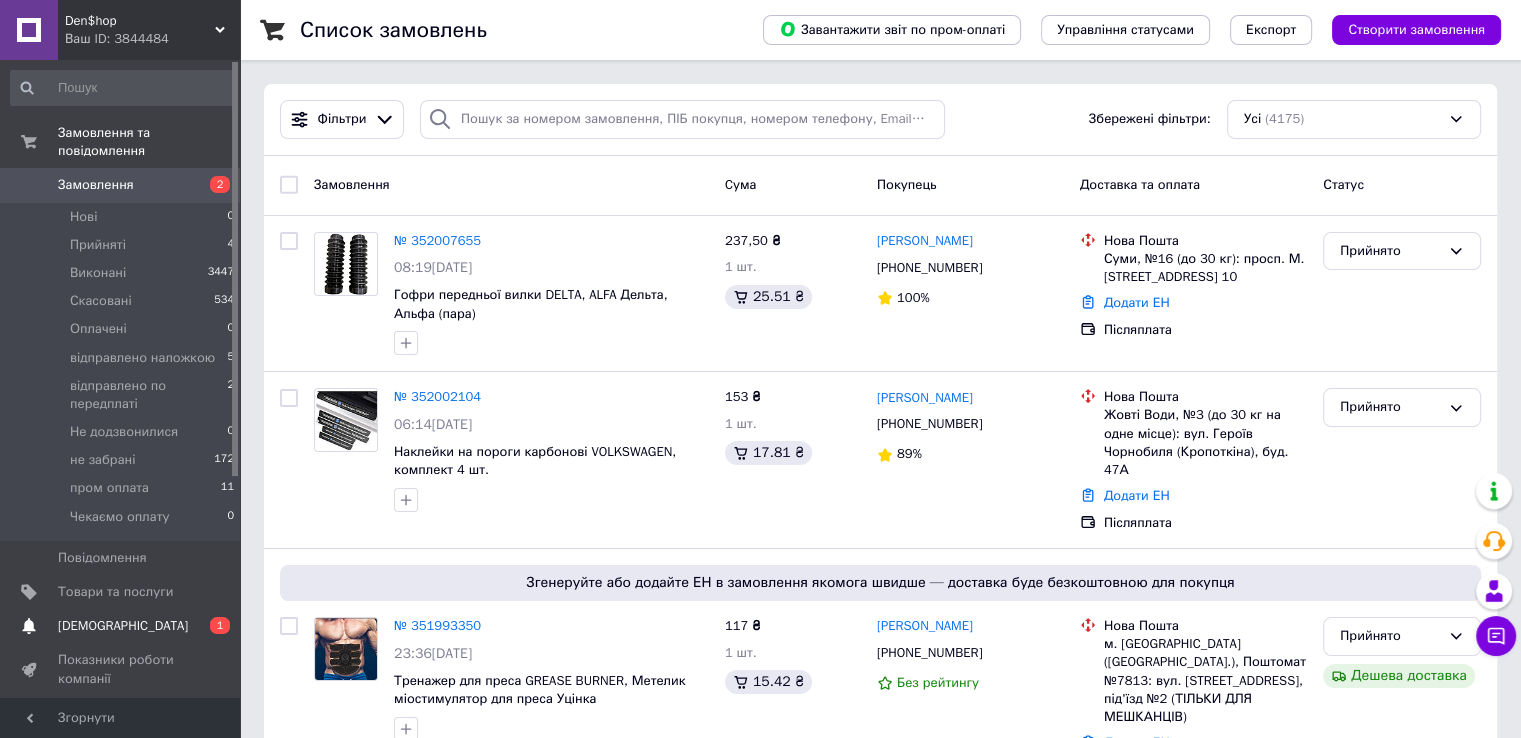 click on "[DEMOGRAPHIC_DATA]" at bounding box center (121, 626) 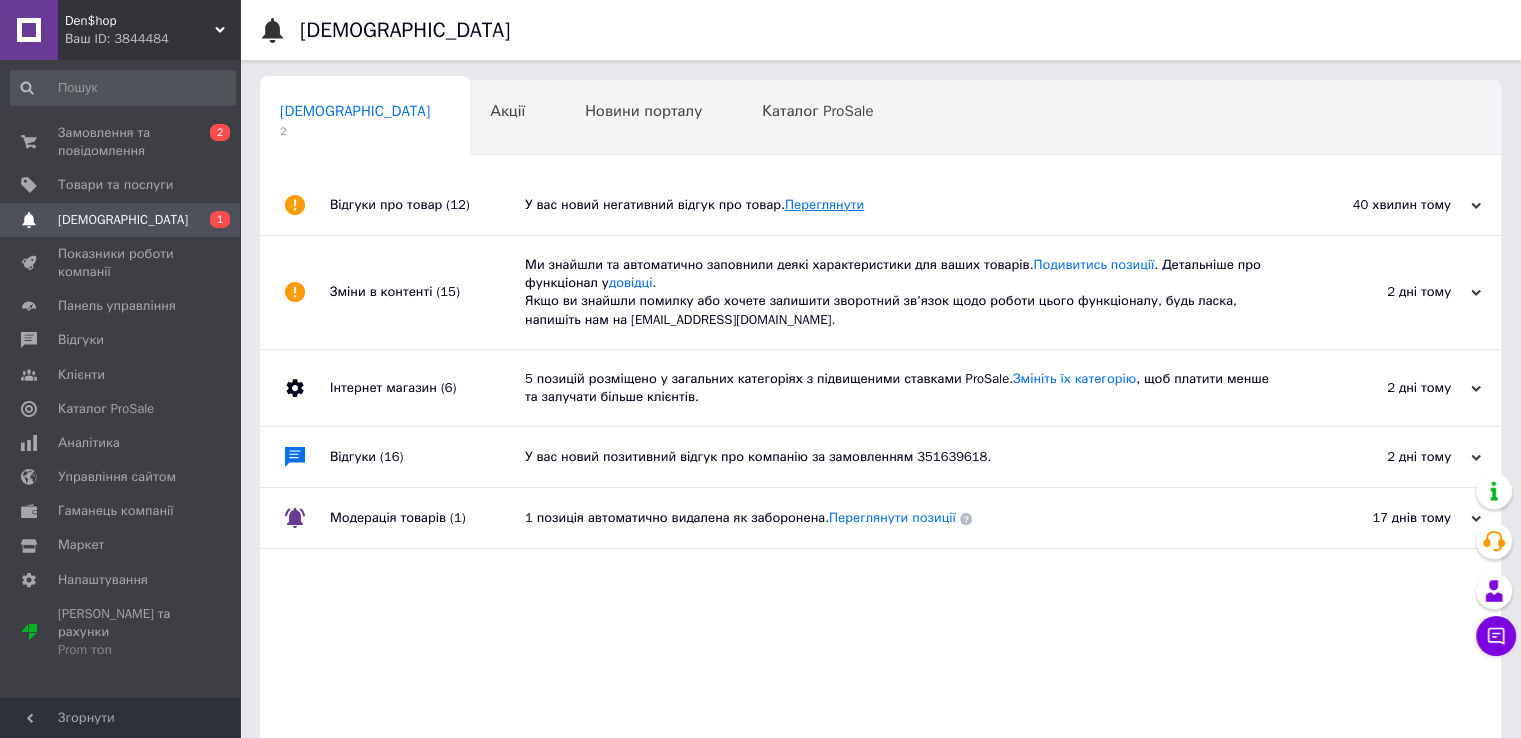 click on "Переглянути" at bounding box center (824, 204) 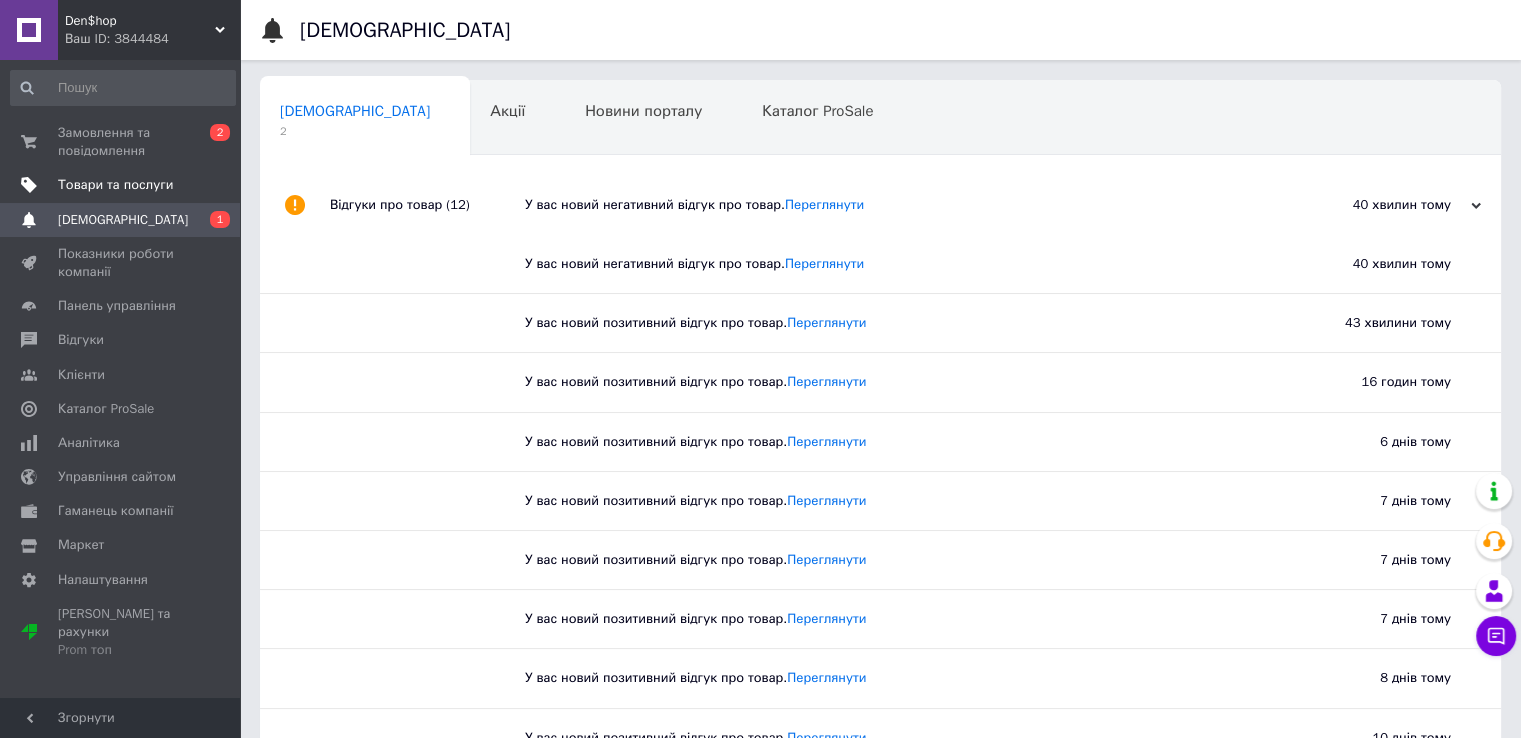 click on "Товари та послуги" at bounding box center [115, 185] 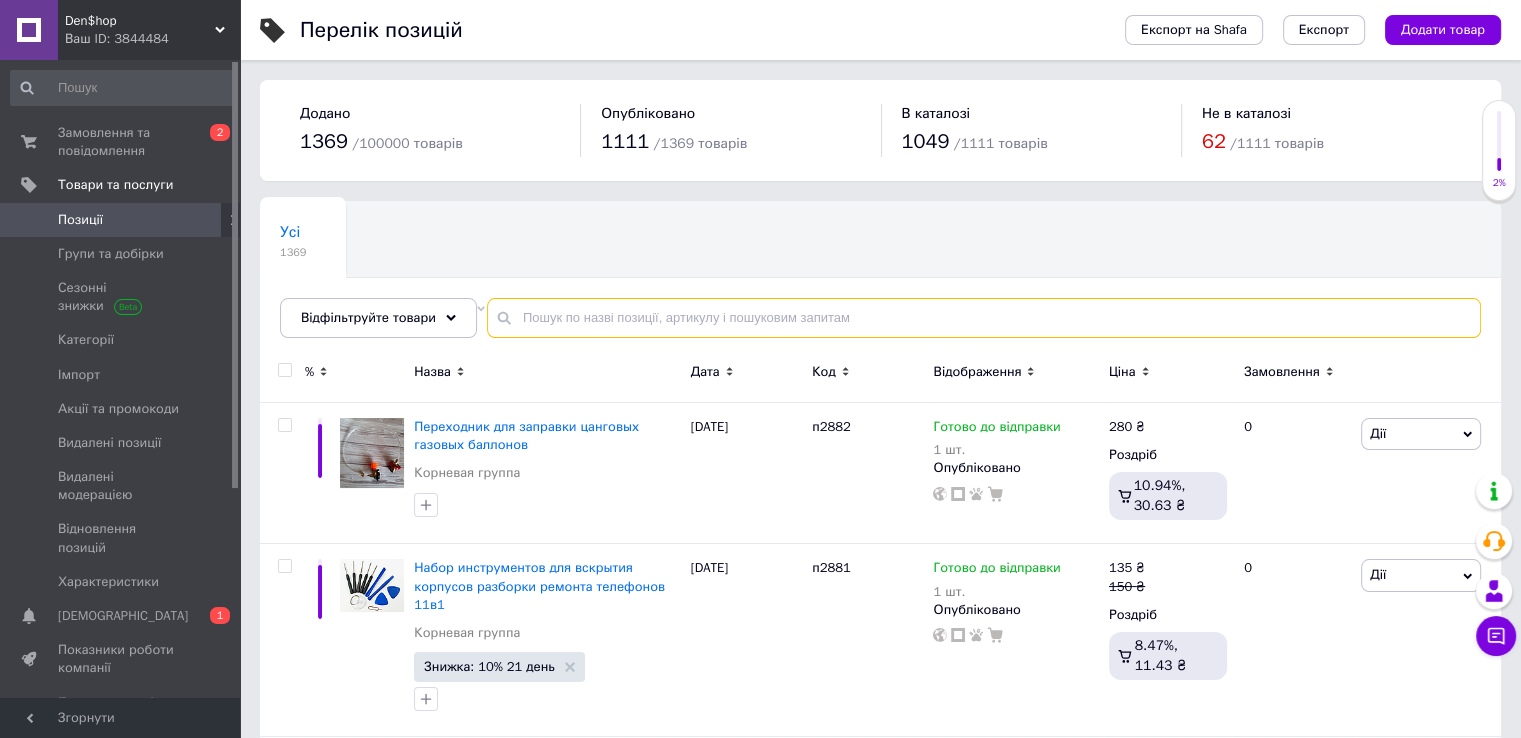 click at bounding box center (984, 318) 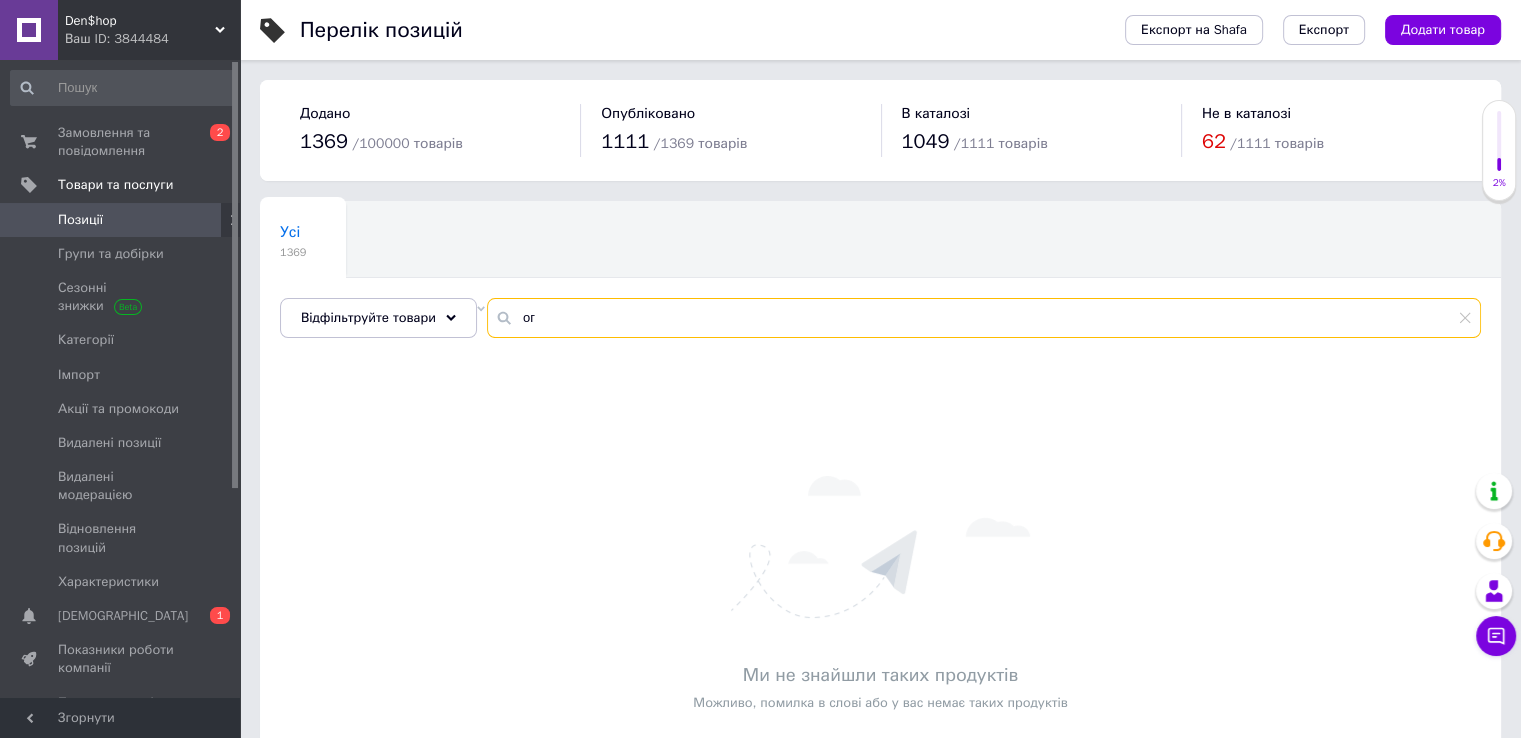 type on "о" 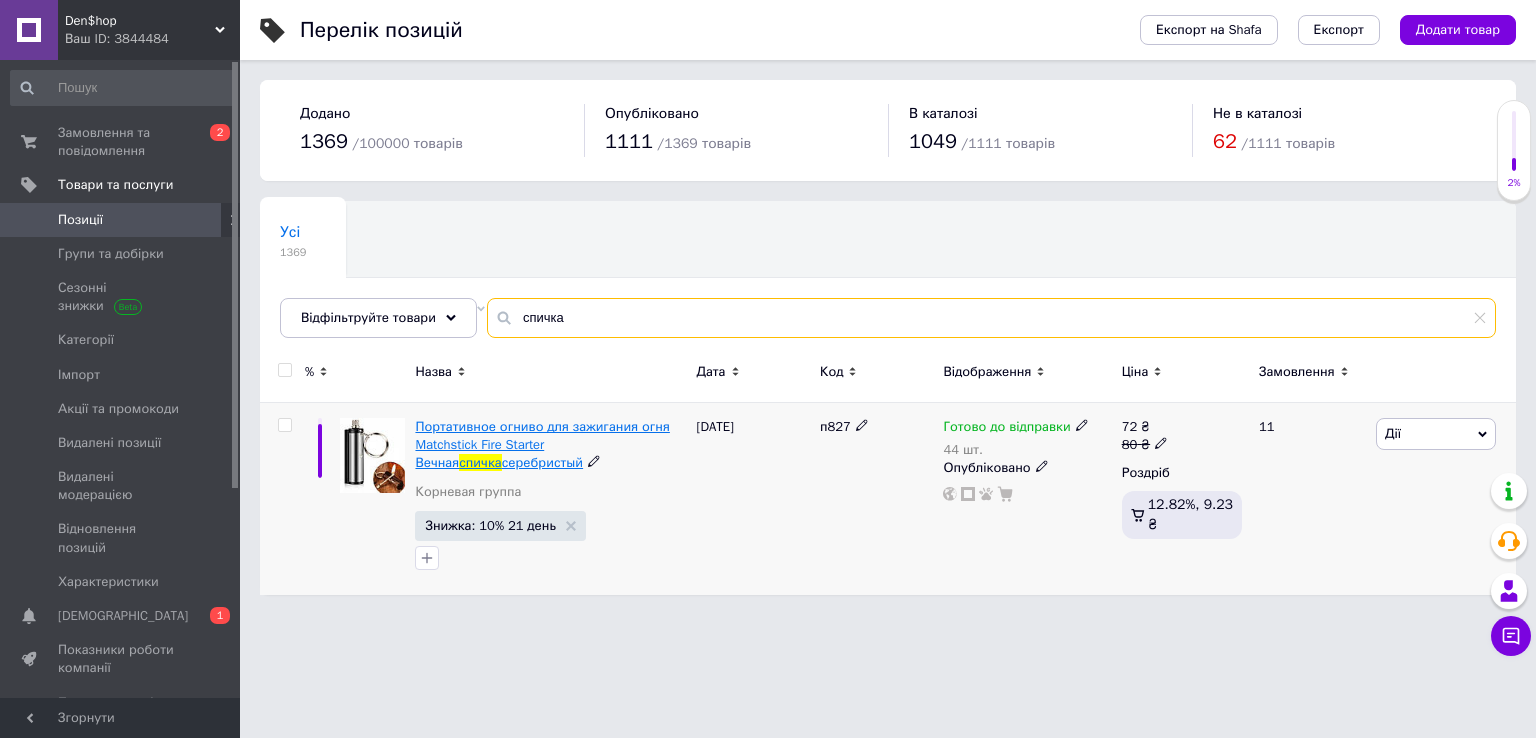 type on "спичка" 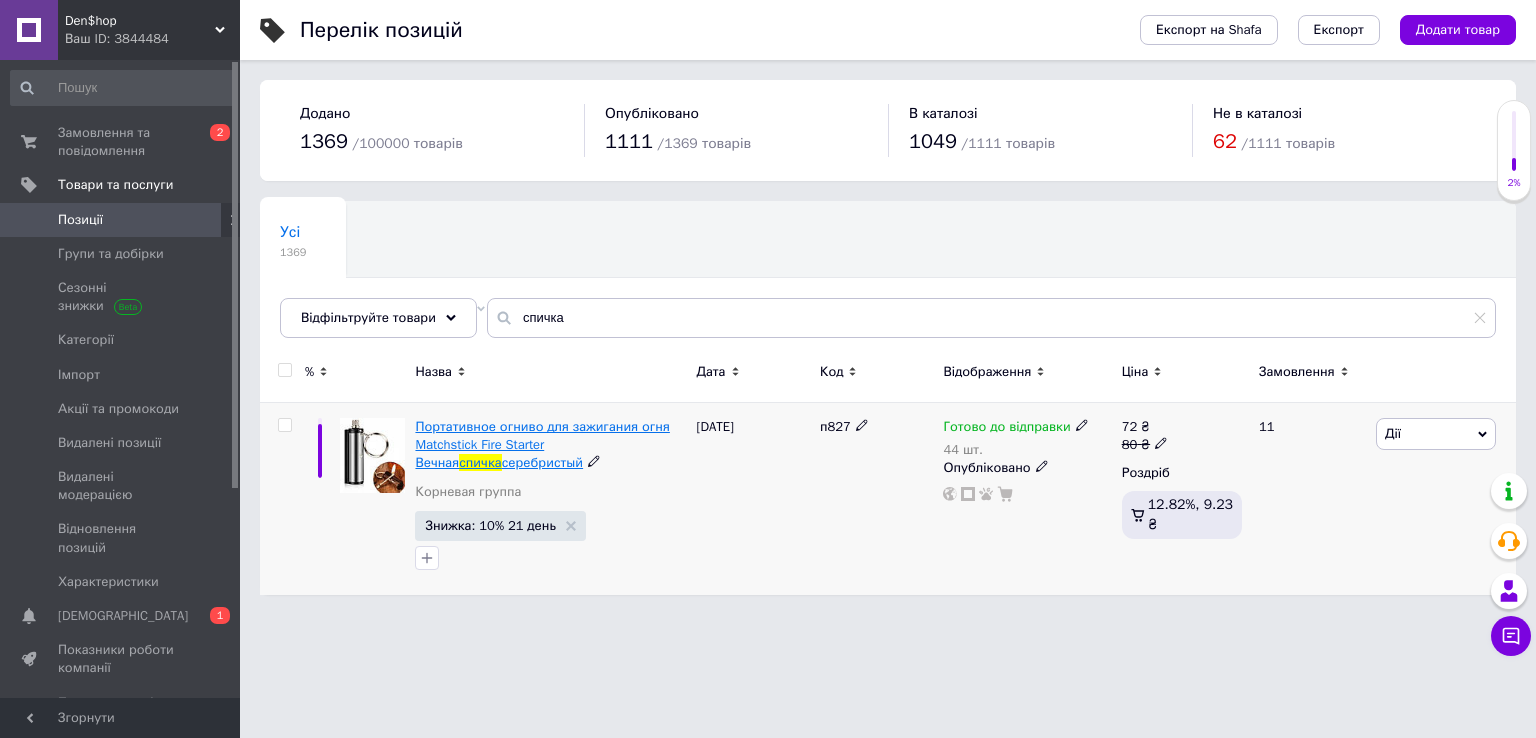 click on "Портативное огниво для зажигания огня Matchstick Fire Starter Вечная" at bounding box center (542, 444) 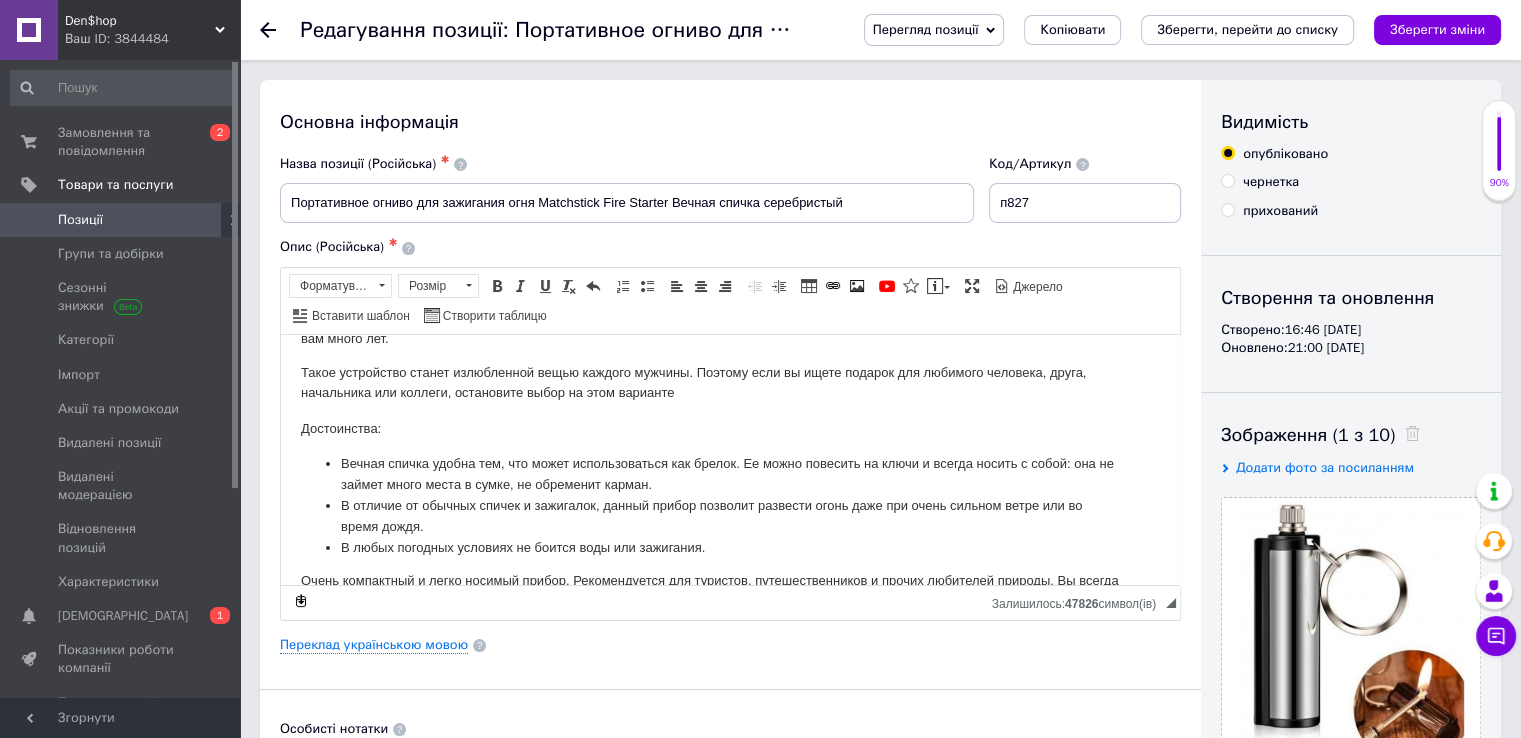 scroll, scrollTop: 112, scrollLeft: 0, axis: vertical 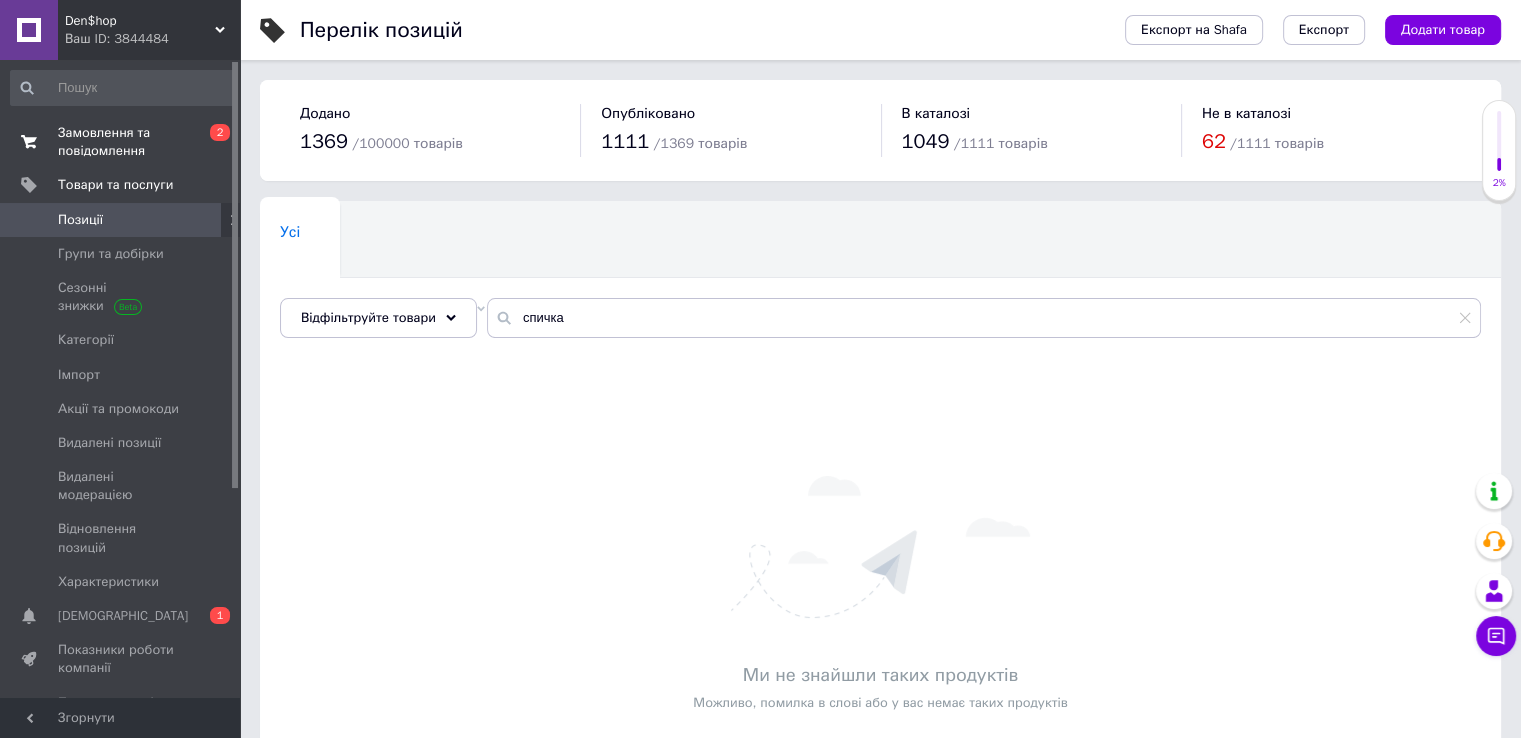 click on "Замовлення та повідомлення" at bounding box center [121, 142] 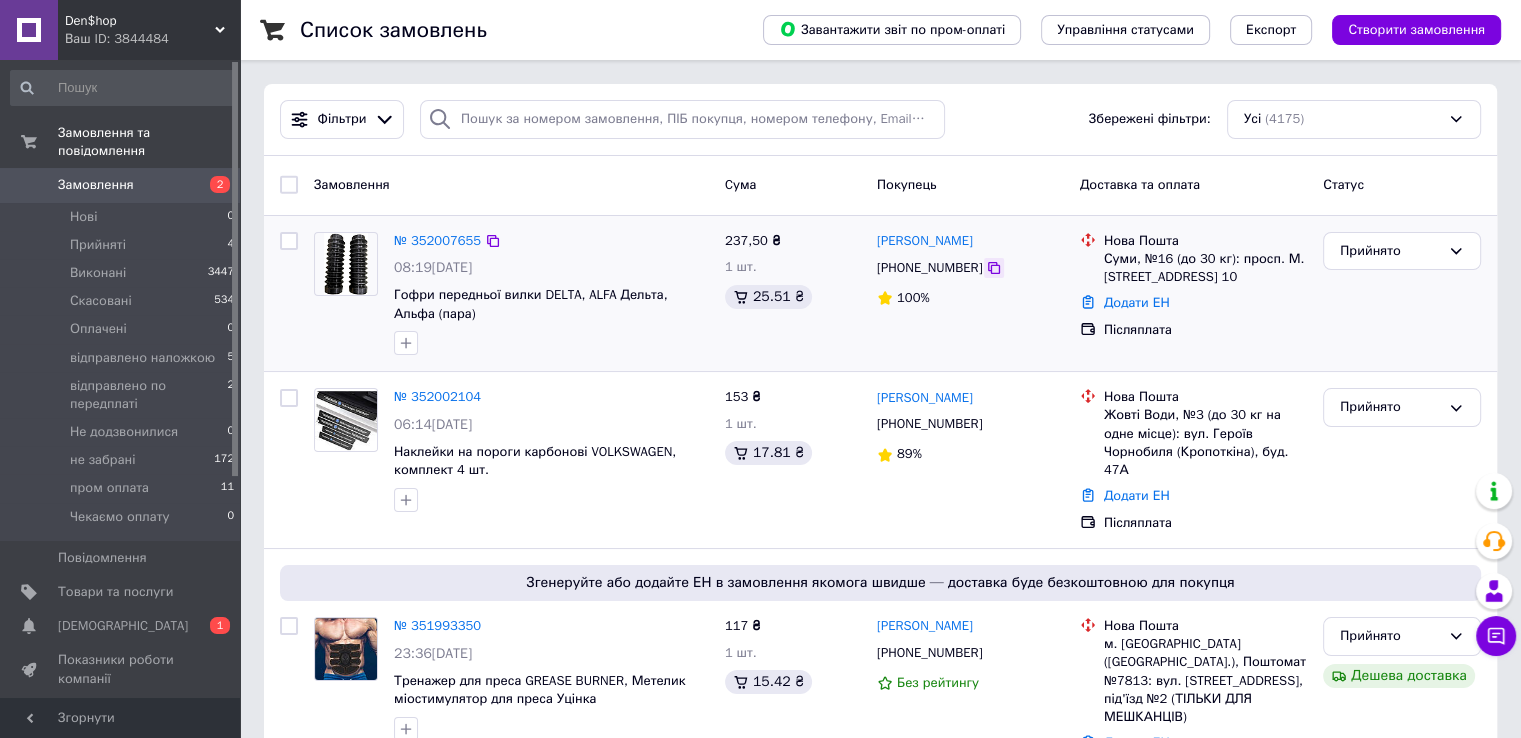 click 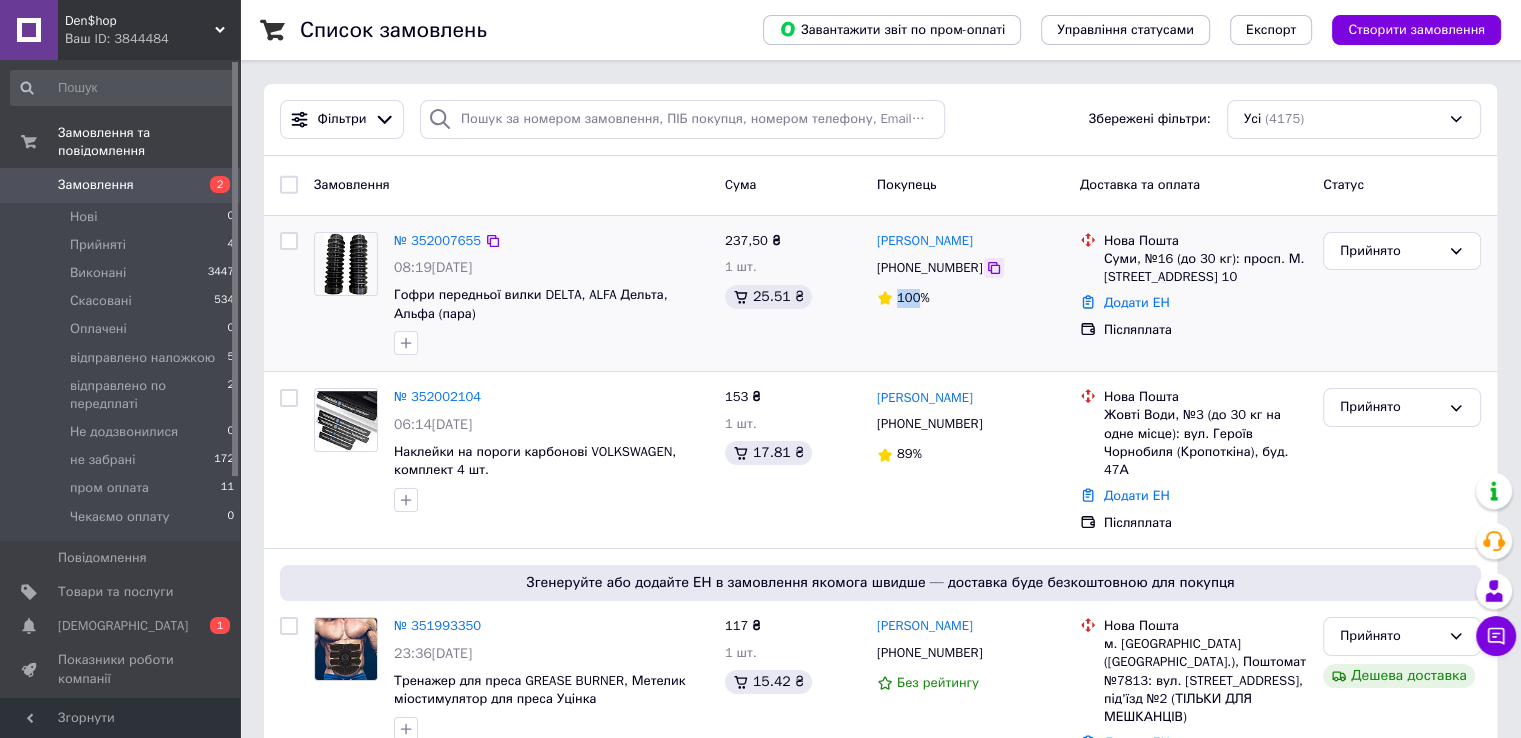 click 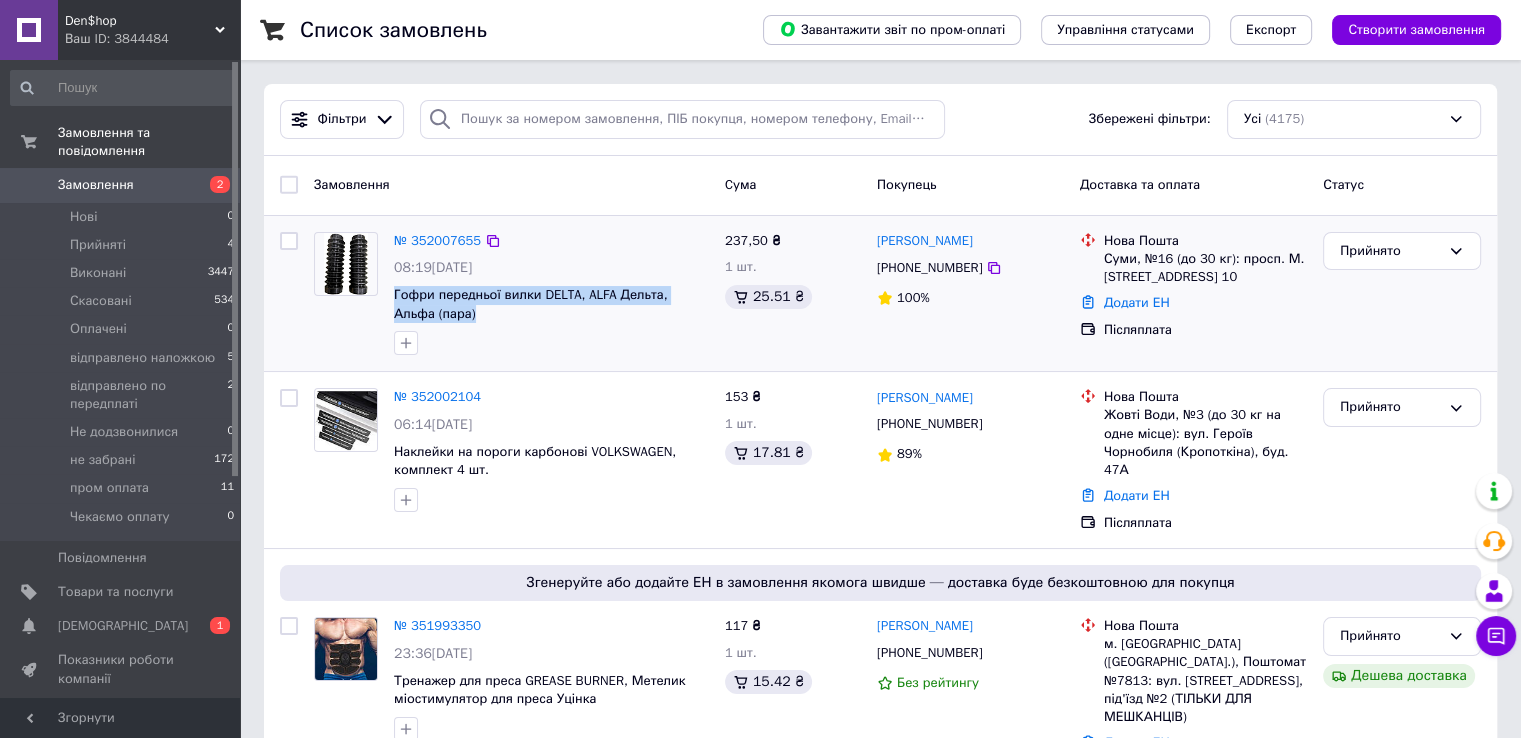 drag, startPoint x: 438, startPoint y: 313, endPoint x: 386, endPoint y: 300, distance: 53.600372 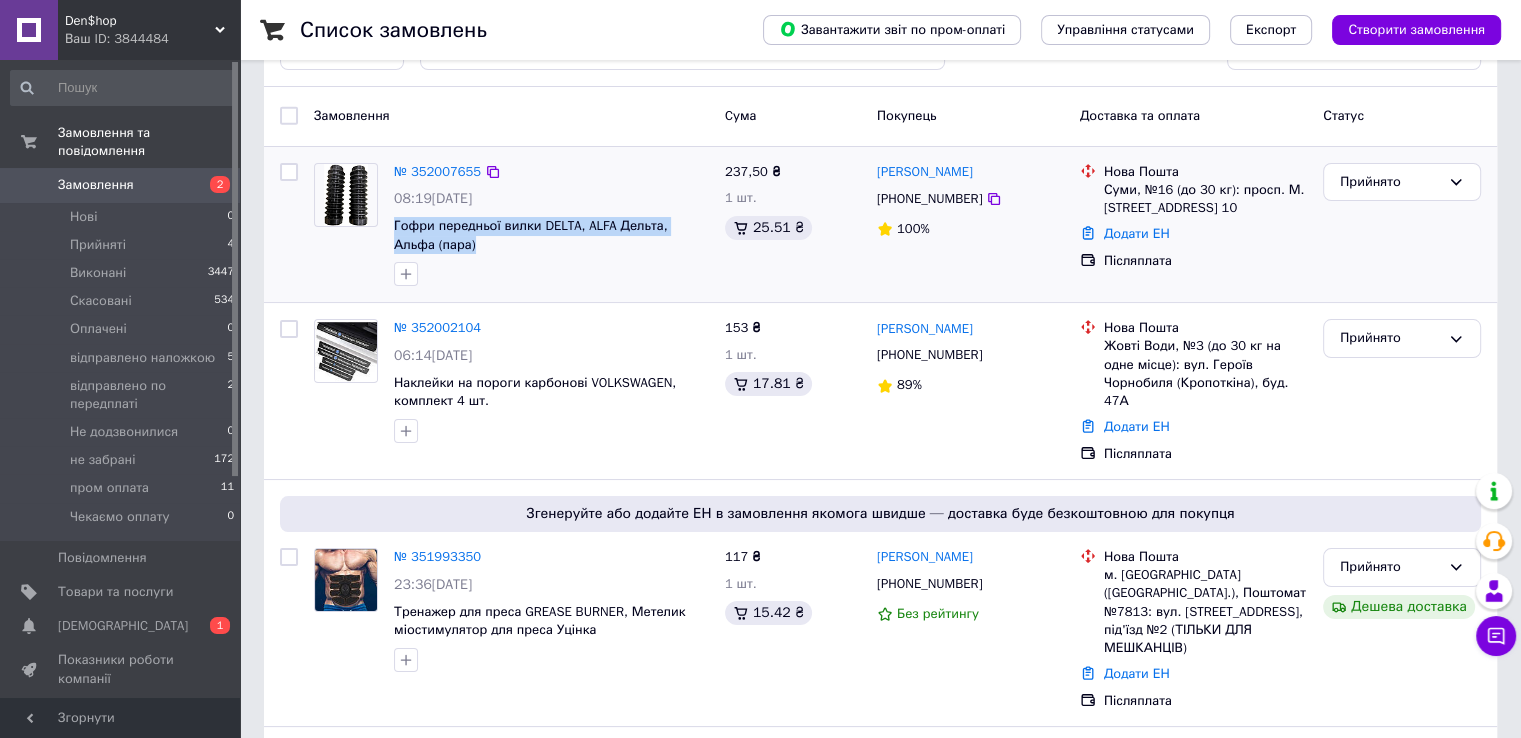 scroll, scrollTop: 100, scrollLeft: 0, axis: vertical 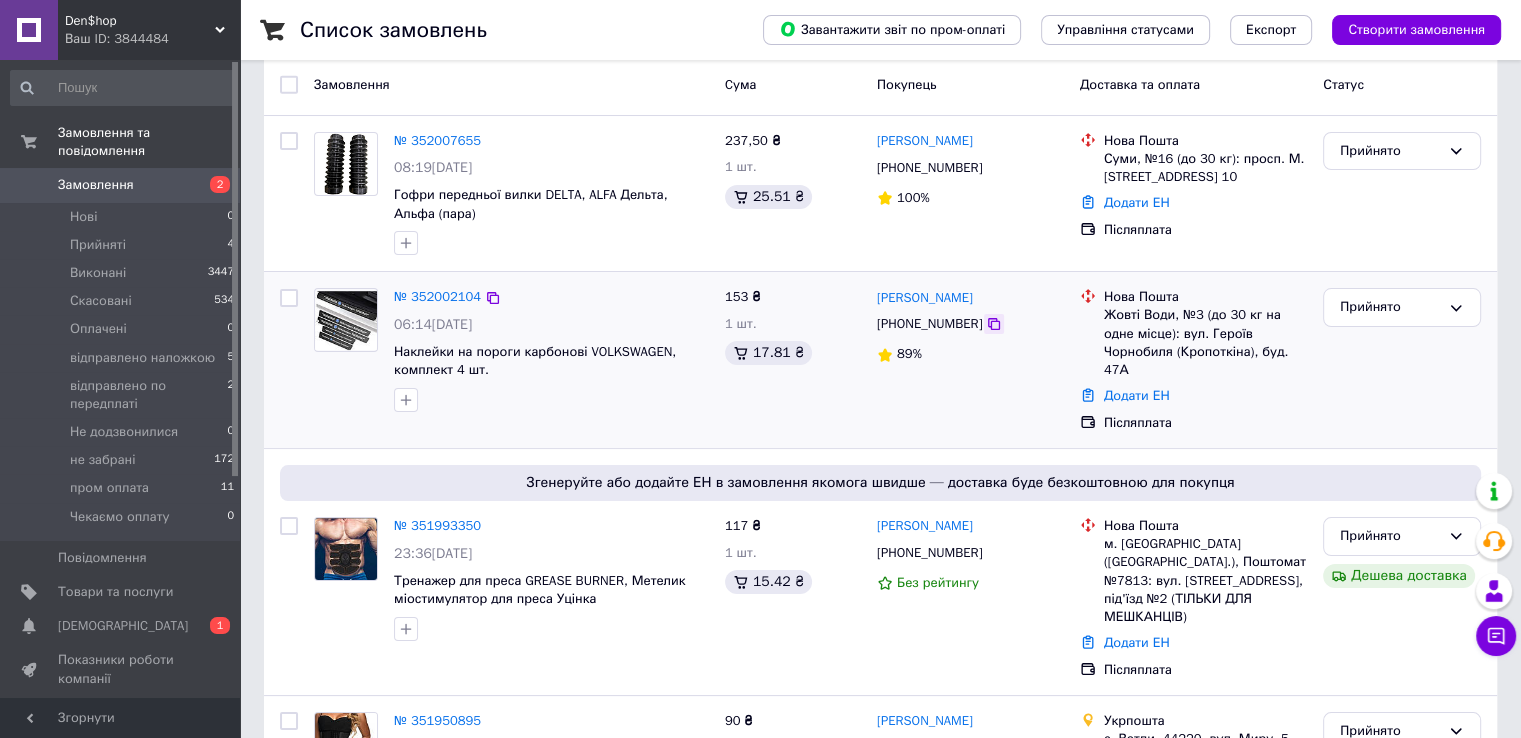 click 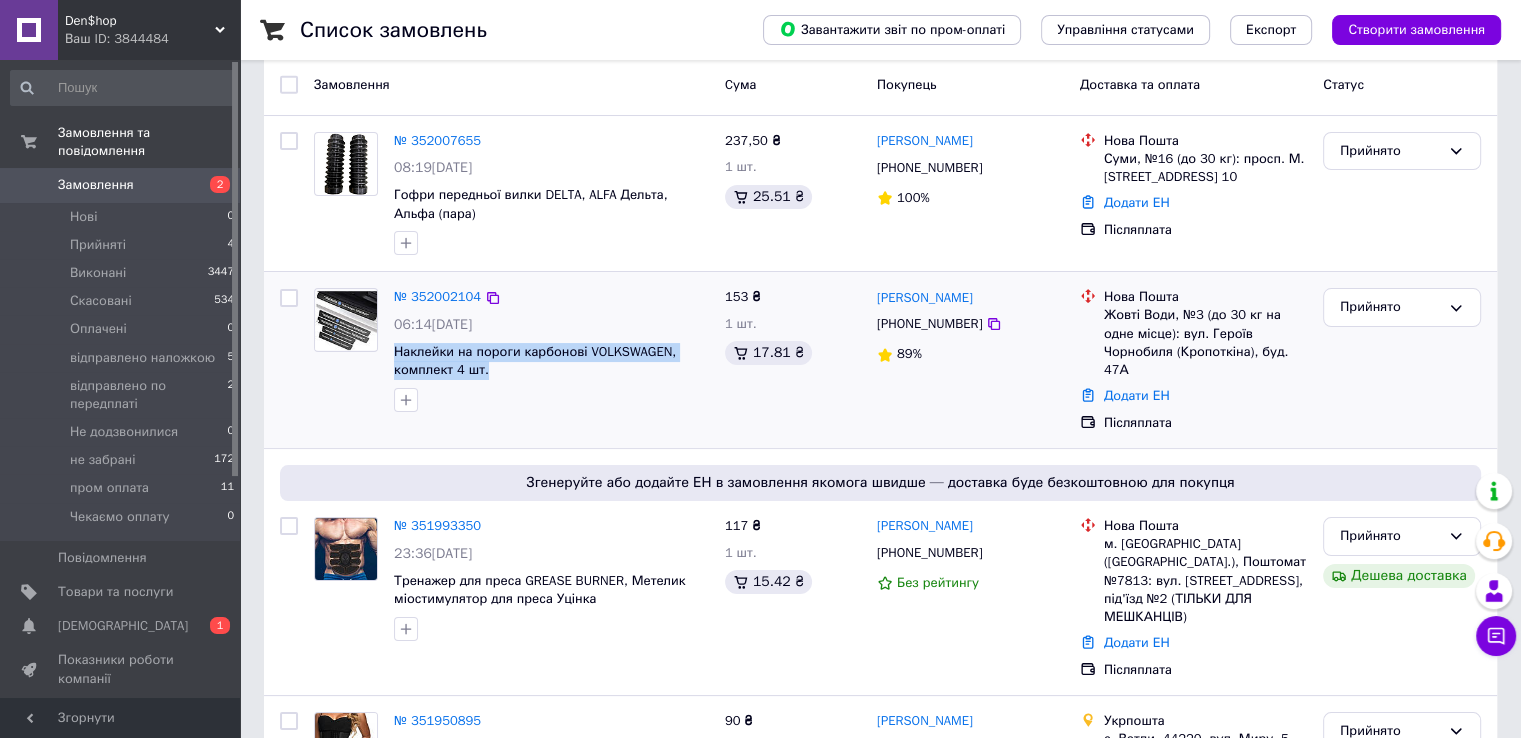 drag, startPoint x: 500, startPoint y: 369, endPoint x: 392, endPoint y: 350, distance: 109.65856 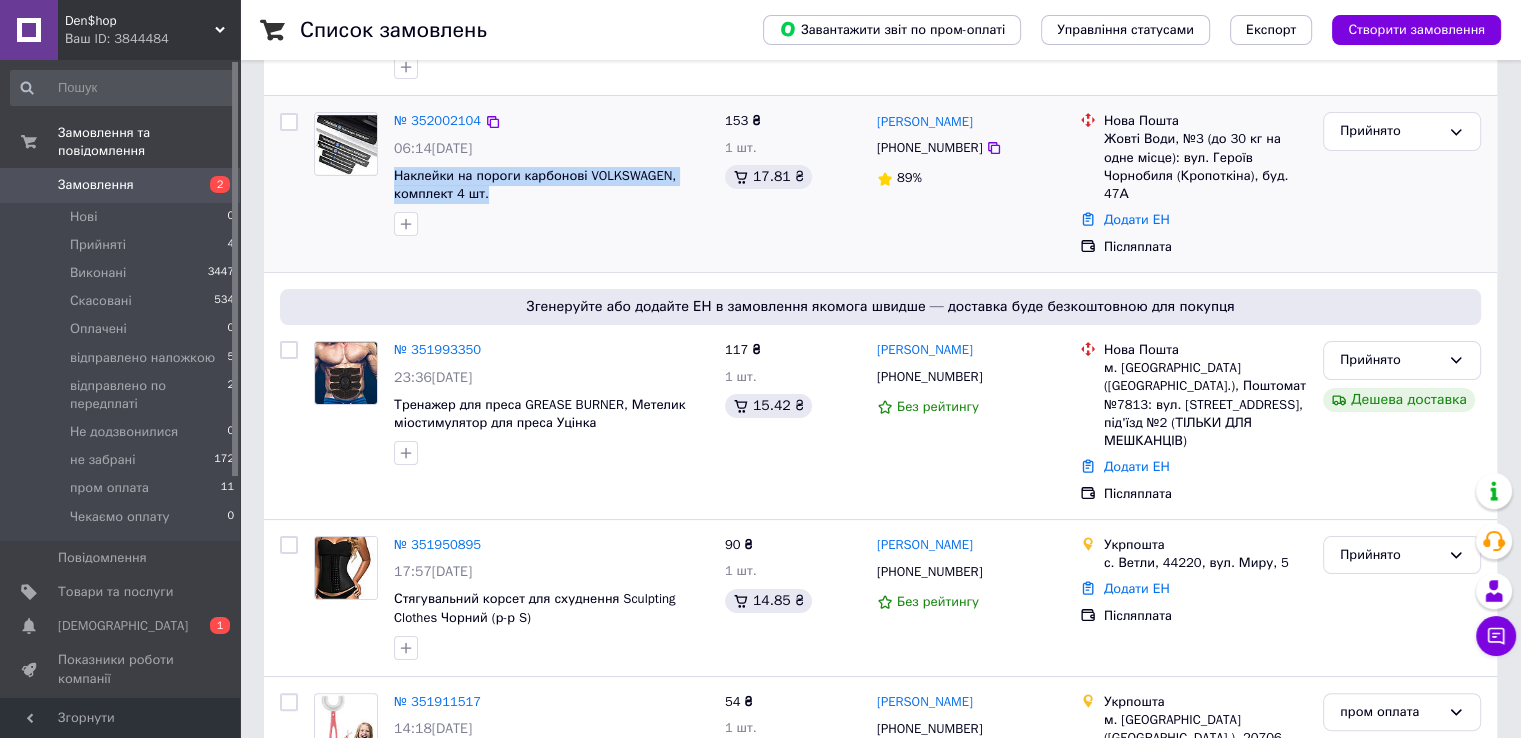 scroll, scrollTop: 300, scrollLeft: 0, axis: vertical 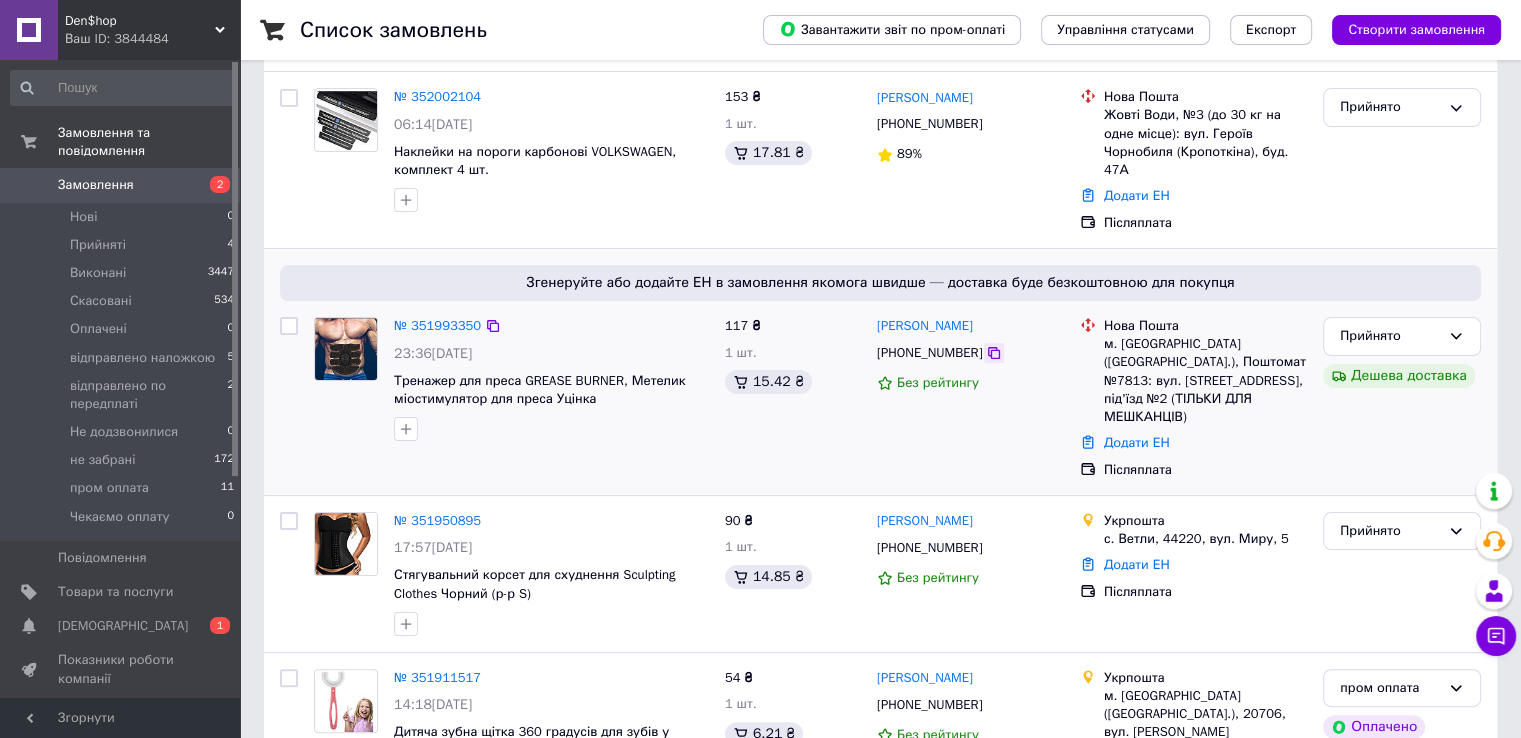 click 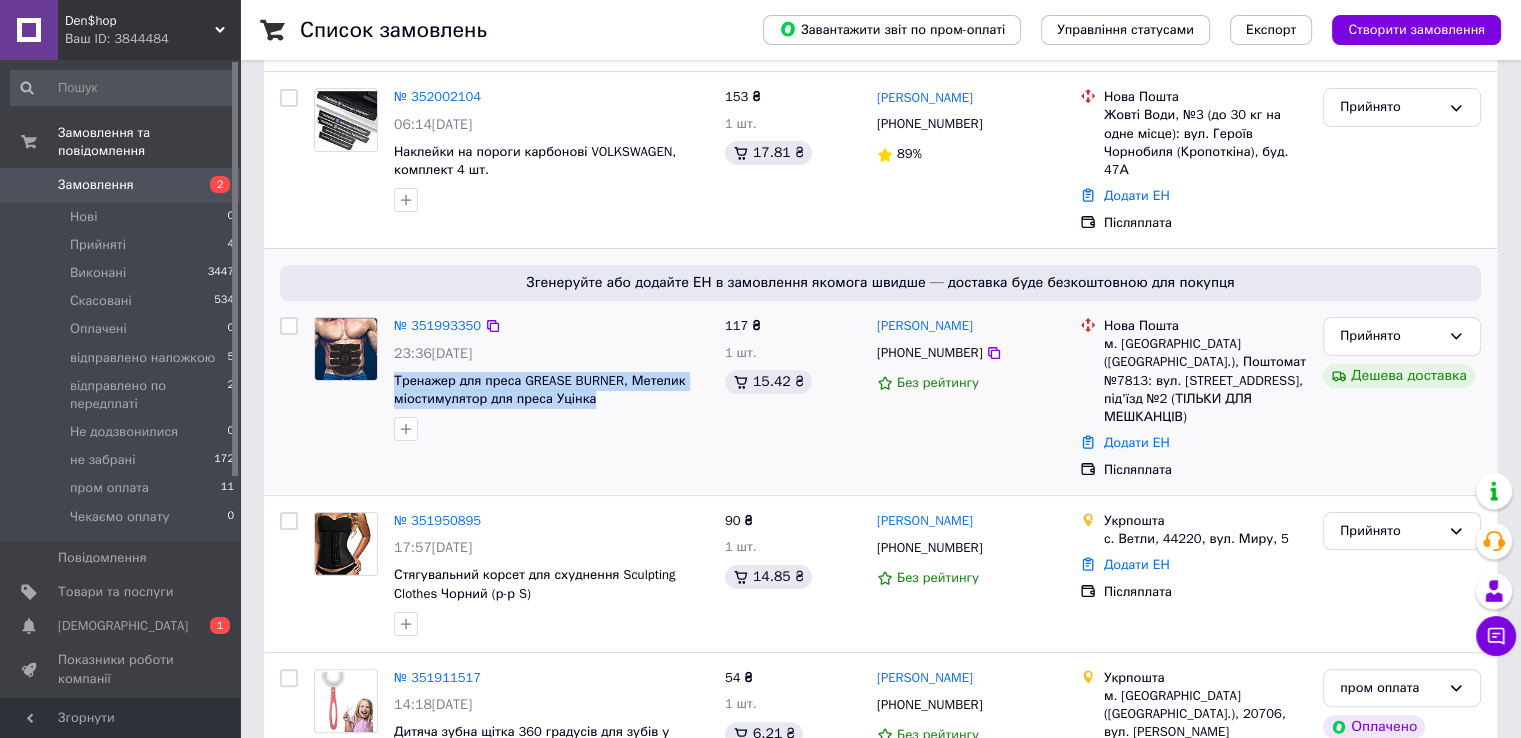 drag, startPoint x: 604, startPoint y: 384, endPoint x: 390, endPoint y: 360, distance: 215.34158 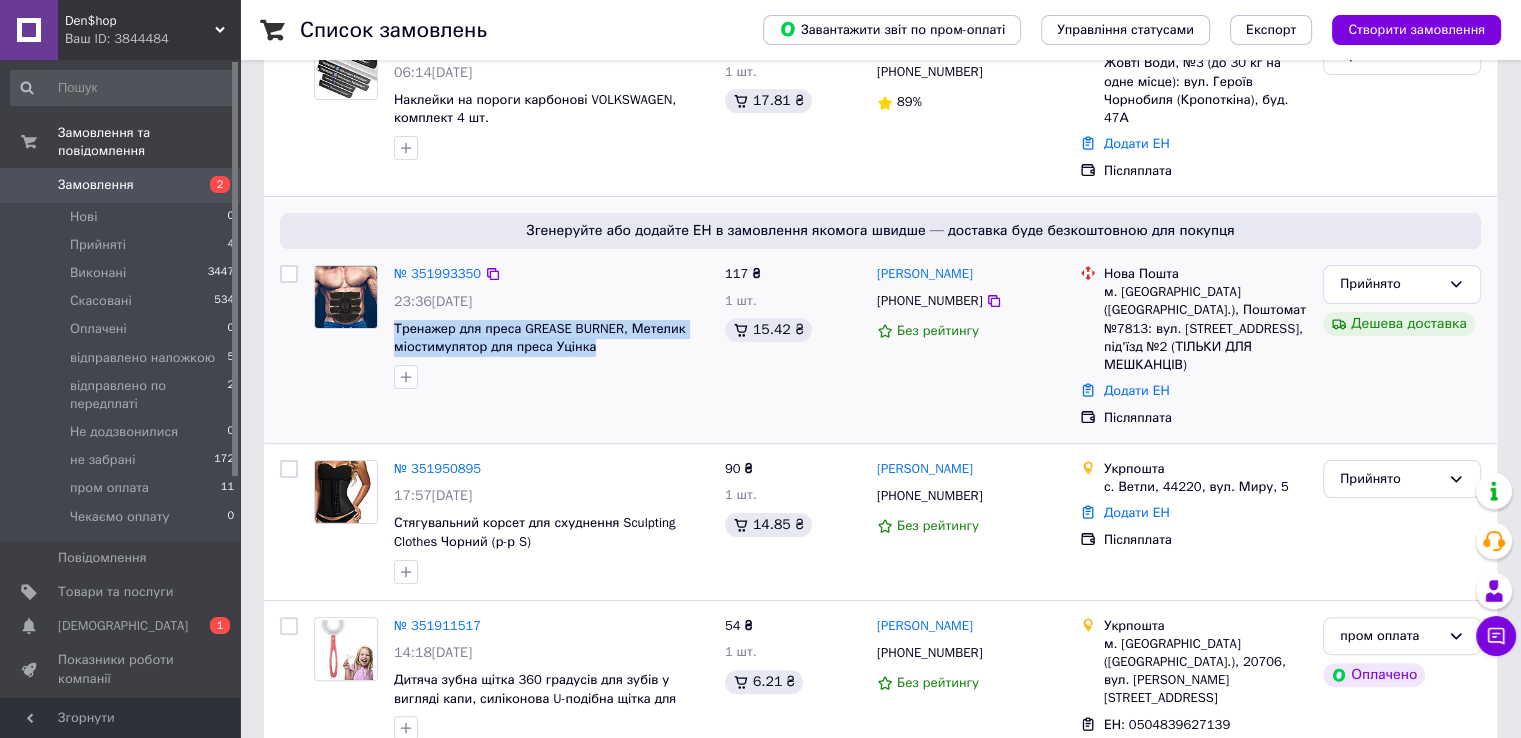 scroll, scrollTop: 400, scrollLeft: 0, axis: vertical 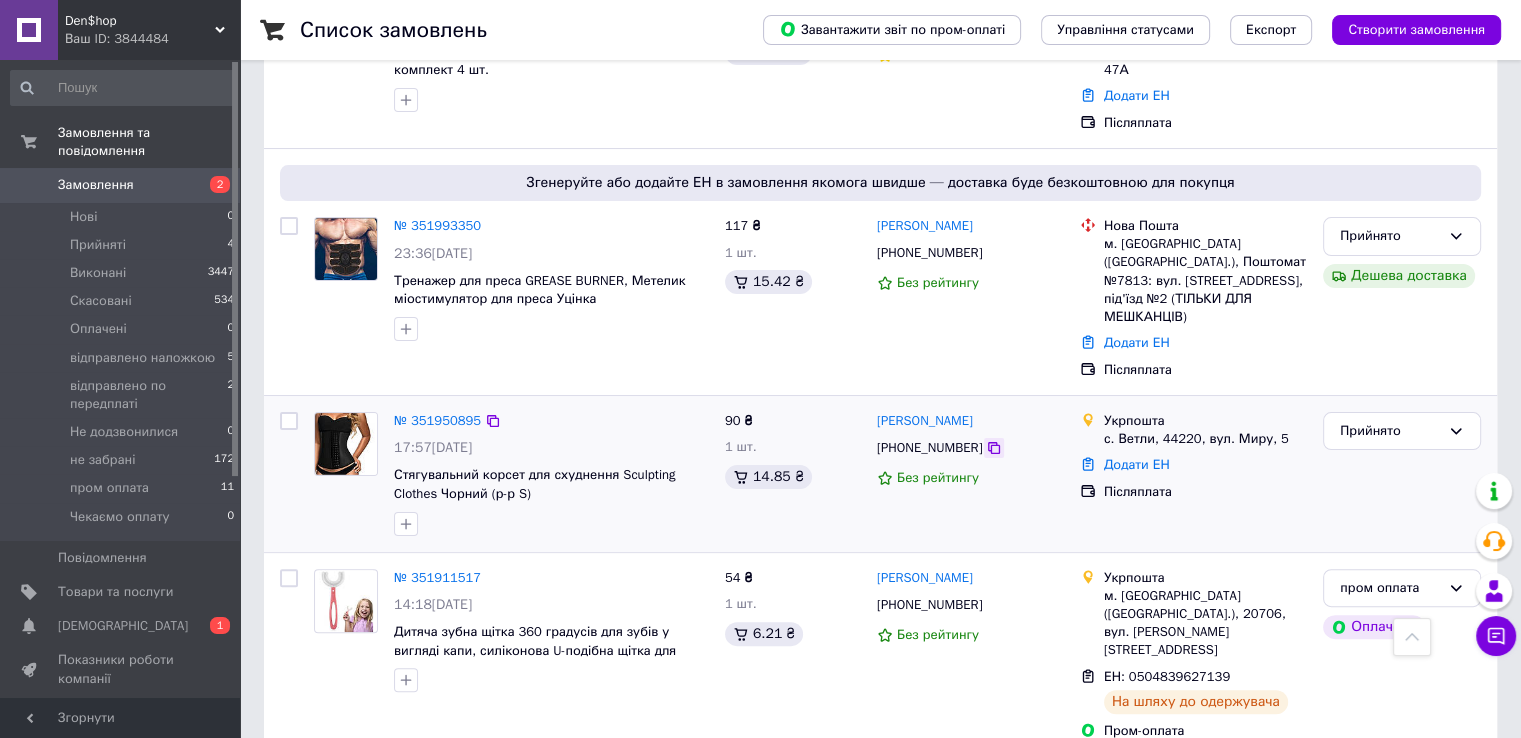 click 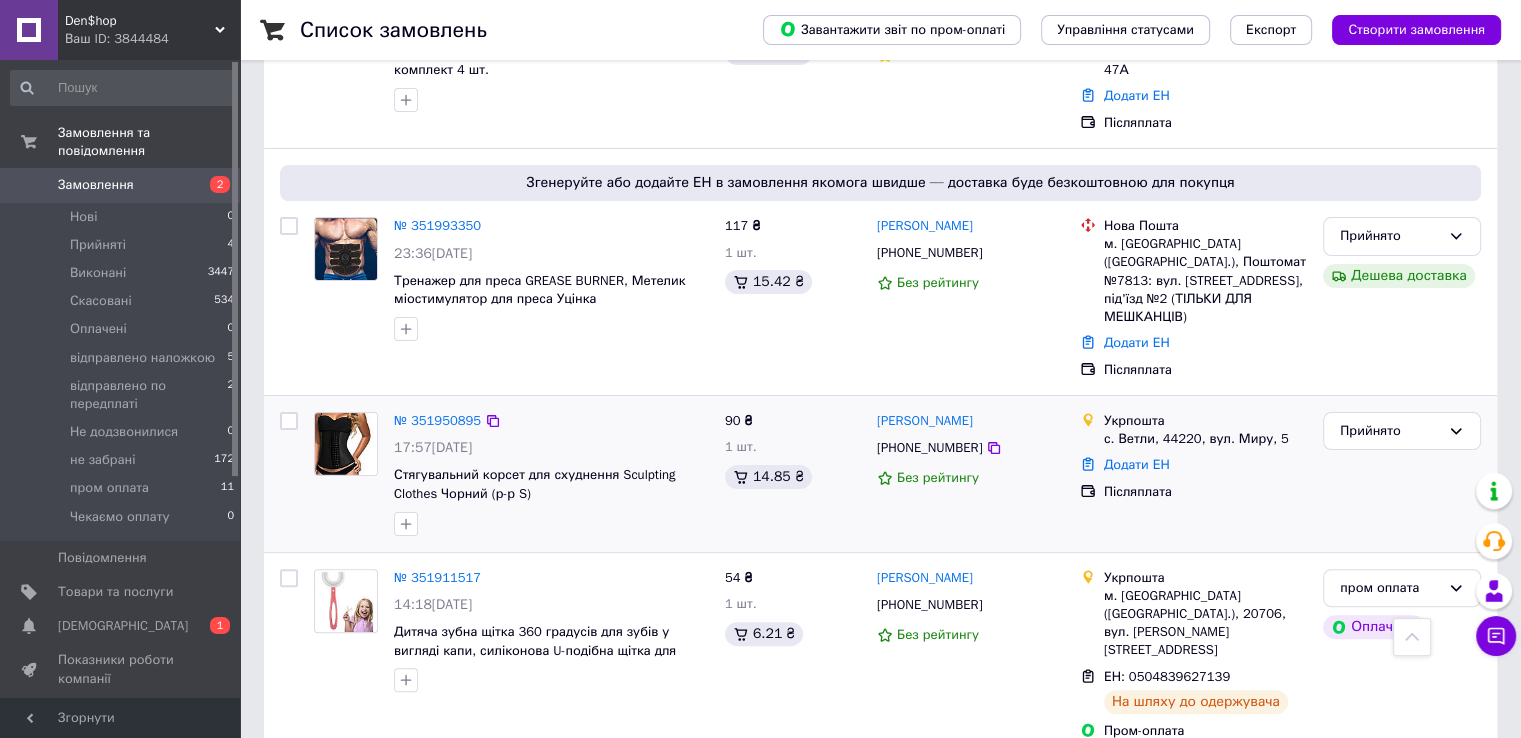 click at bounding box center [346, 474] 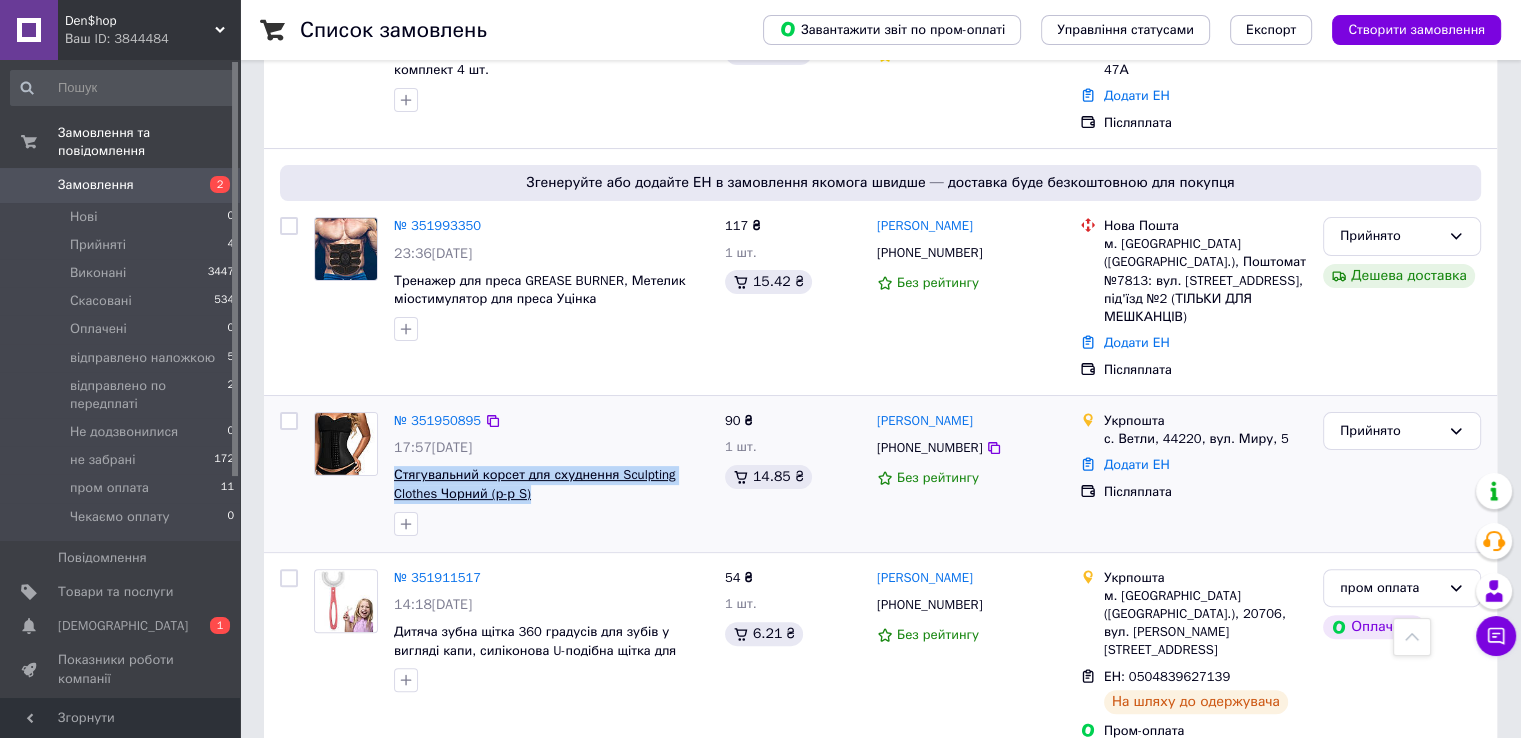 drag, startPoint x: 545, startPoint y: 457, endPoint x: 393, endPoint y: 433, distance: 153.88307 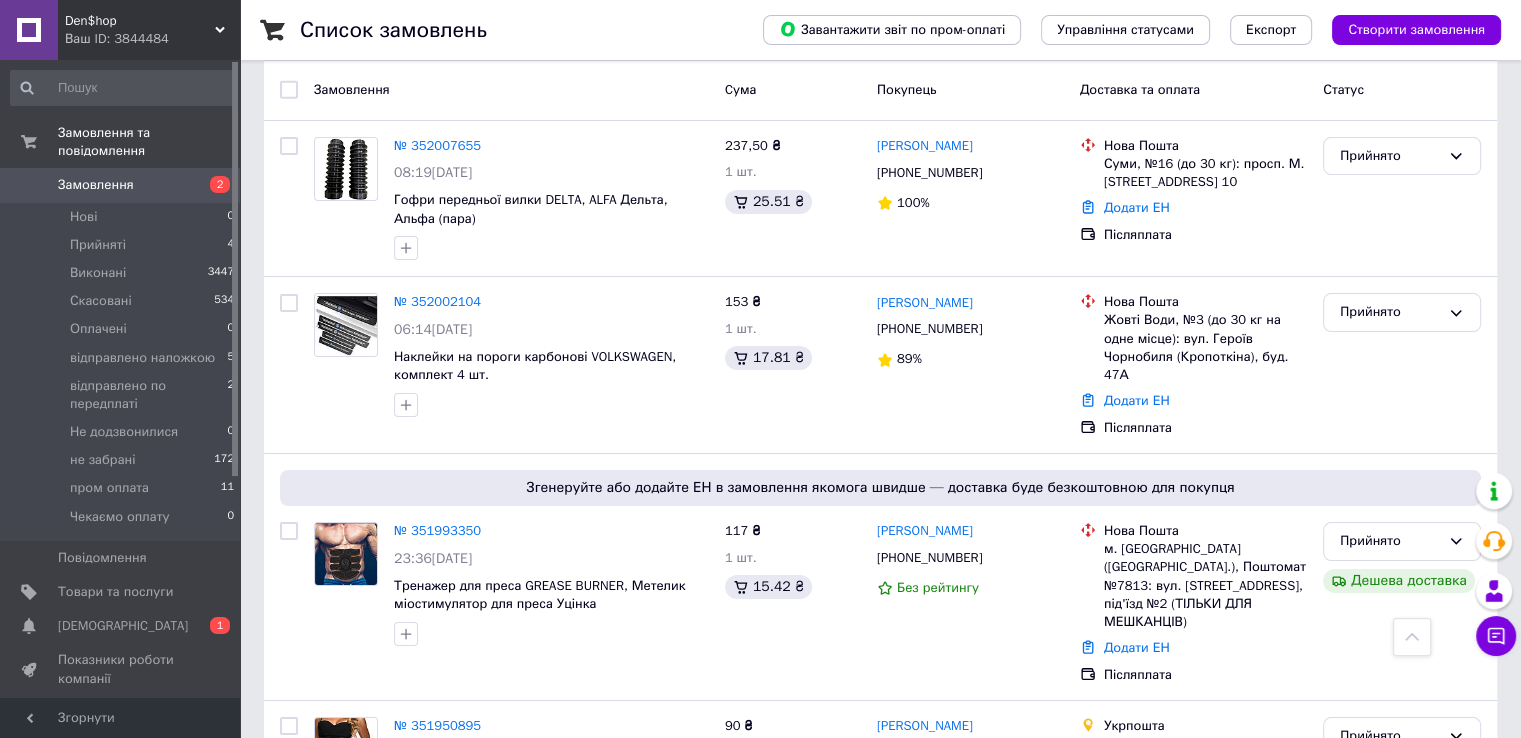 scroll, scrollTop: 0, scrollLeft: 0, axis: both 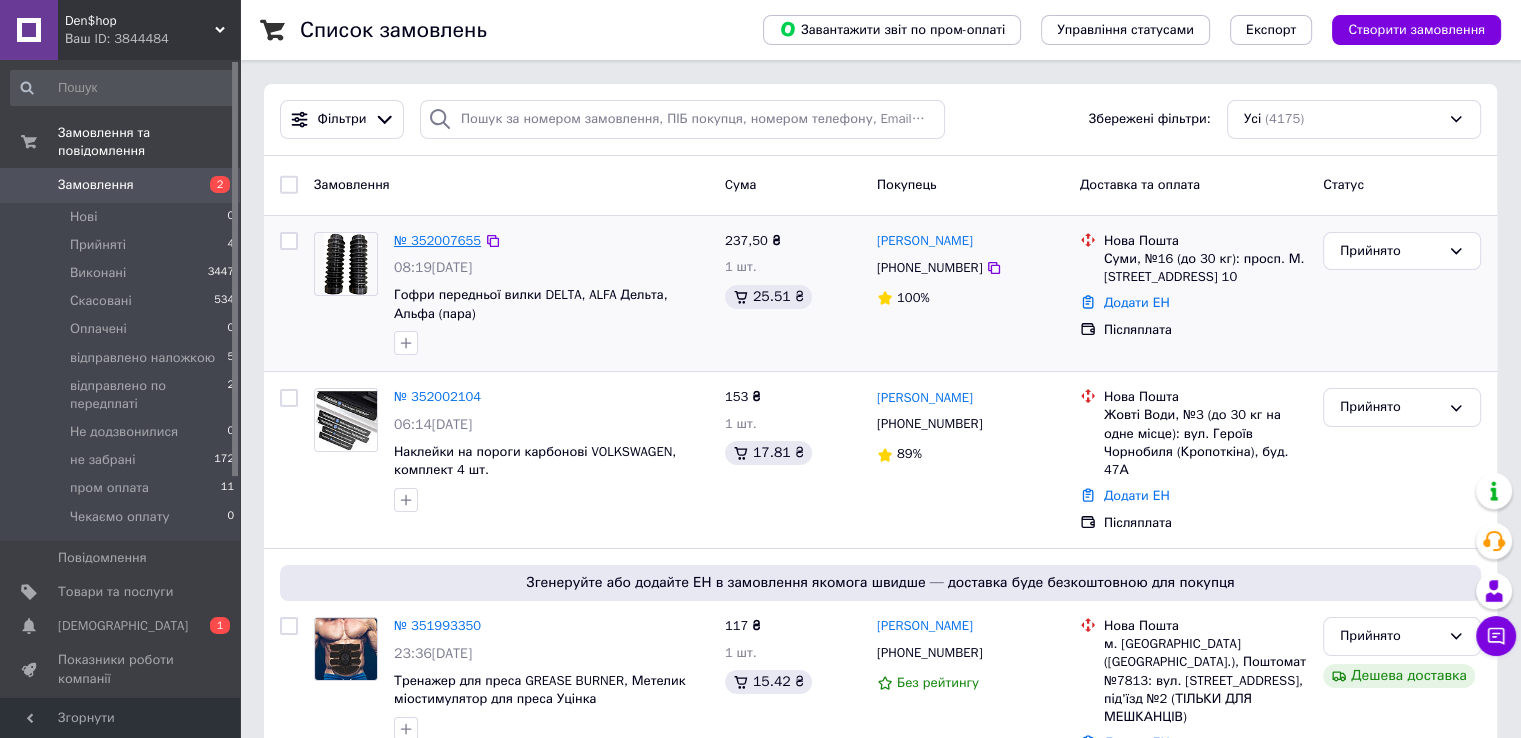 click on "№ 352007655" at bounding box center [437, 240] 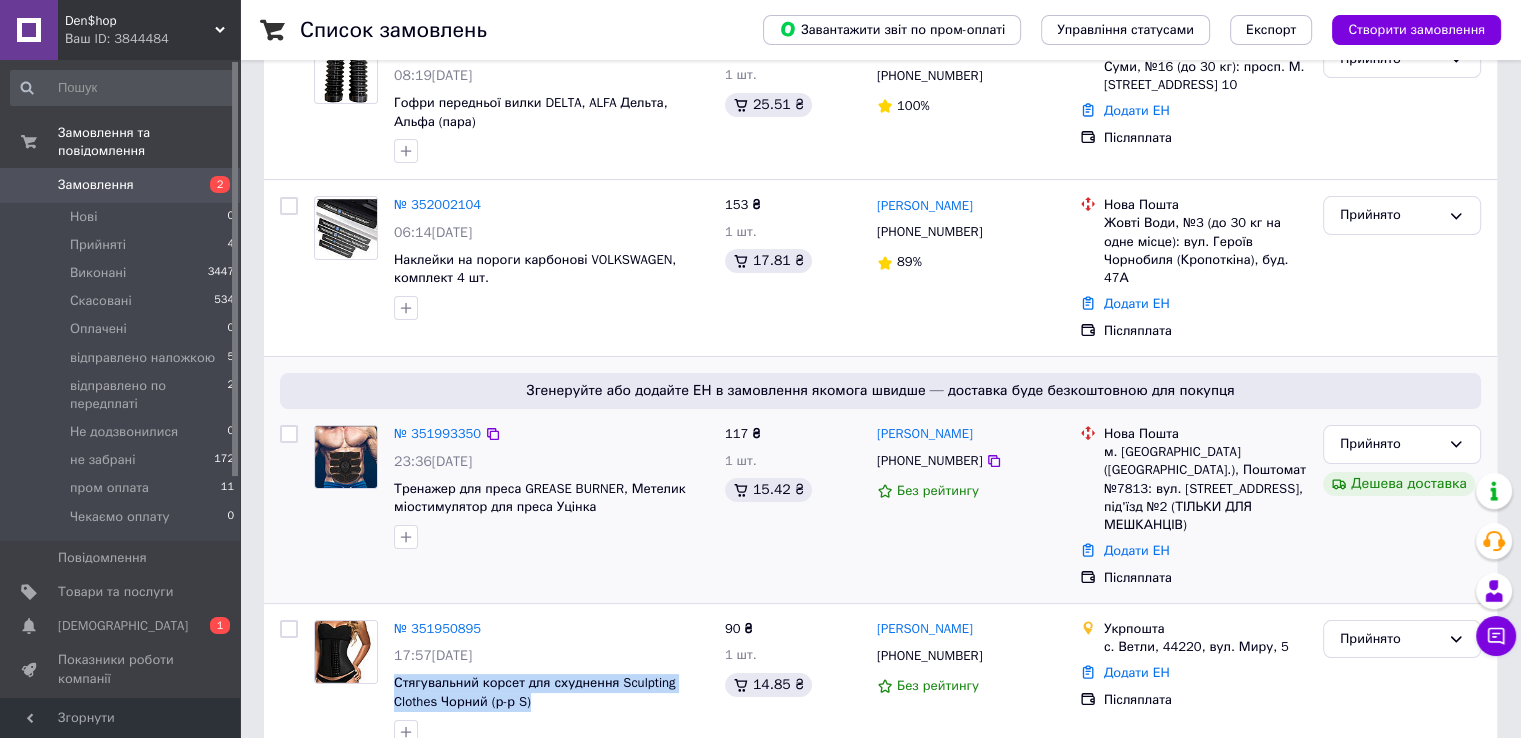 scroll, scrollTop: 200, scrollLeft: 0, axis: vertical 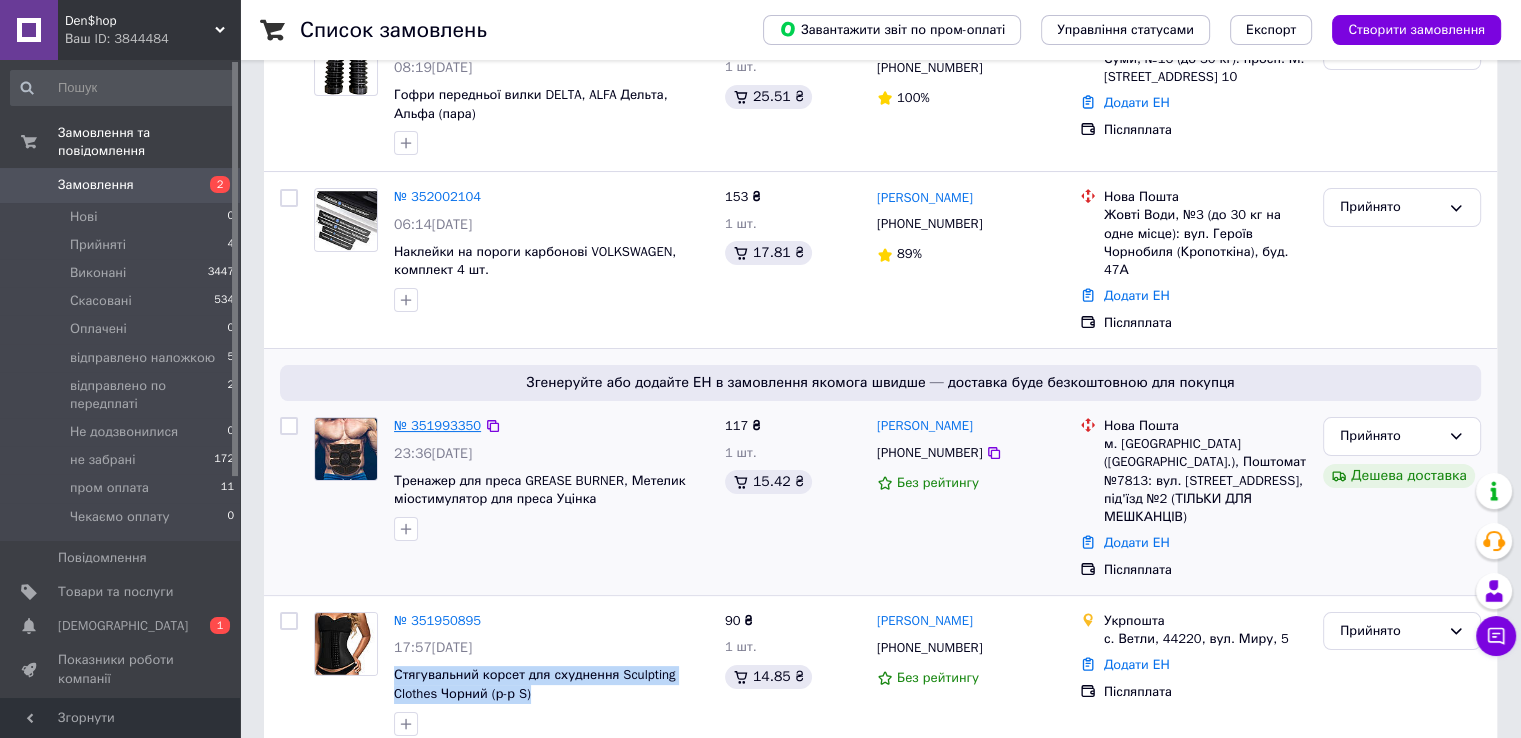click on "№ 351993350" at bounding box center (437, 425) 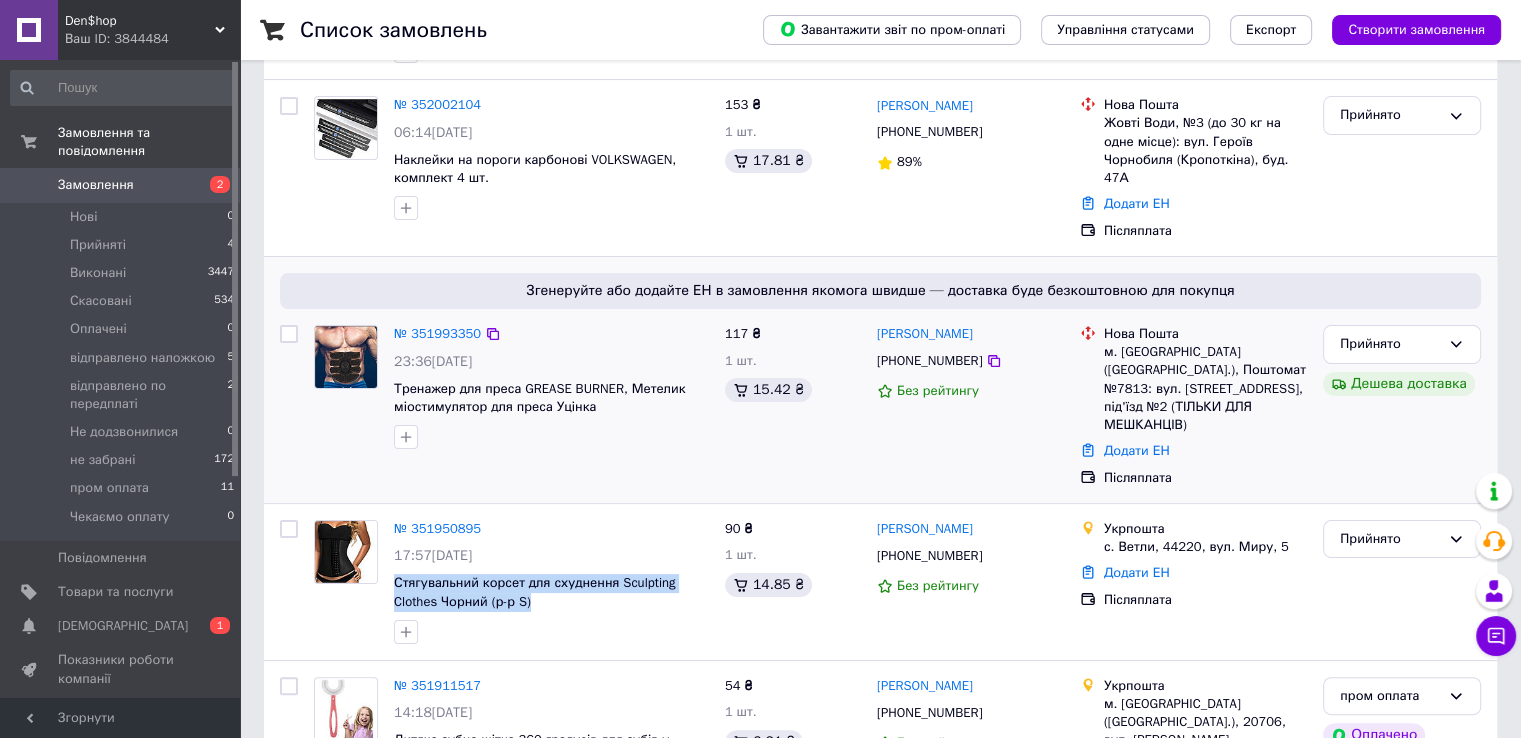 scroll, scrollTop: 400, scrollLeft: 0, axis: vertical 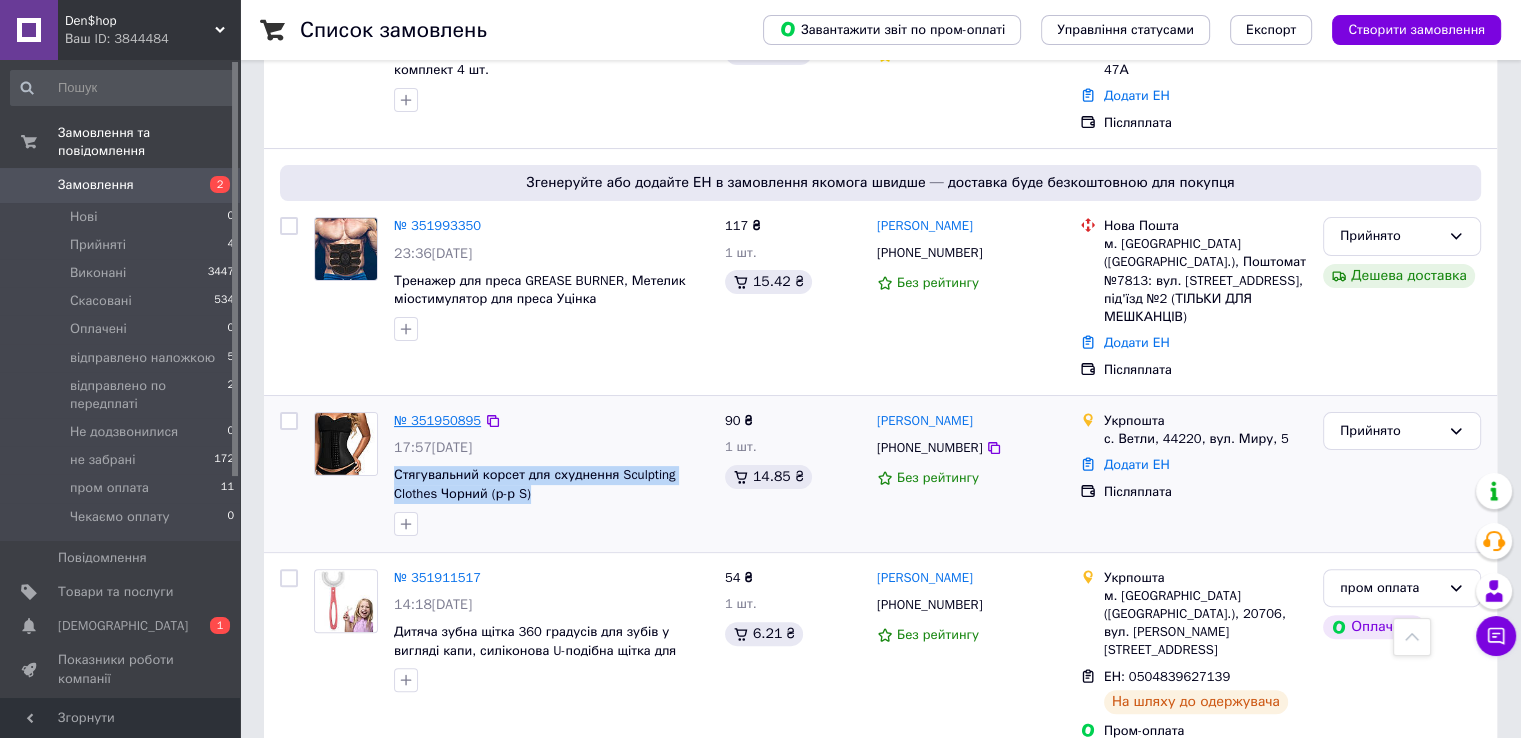 click on "№ 351950895" at bounding box center [437, 420] 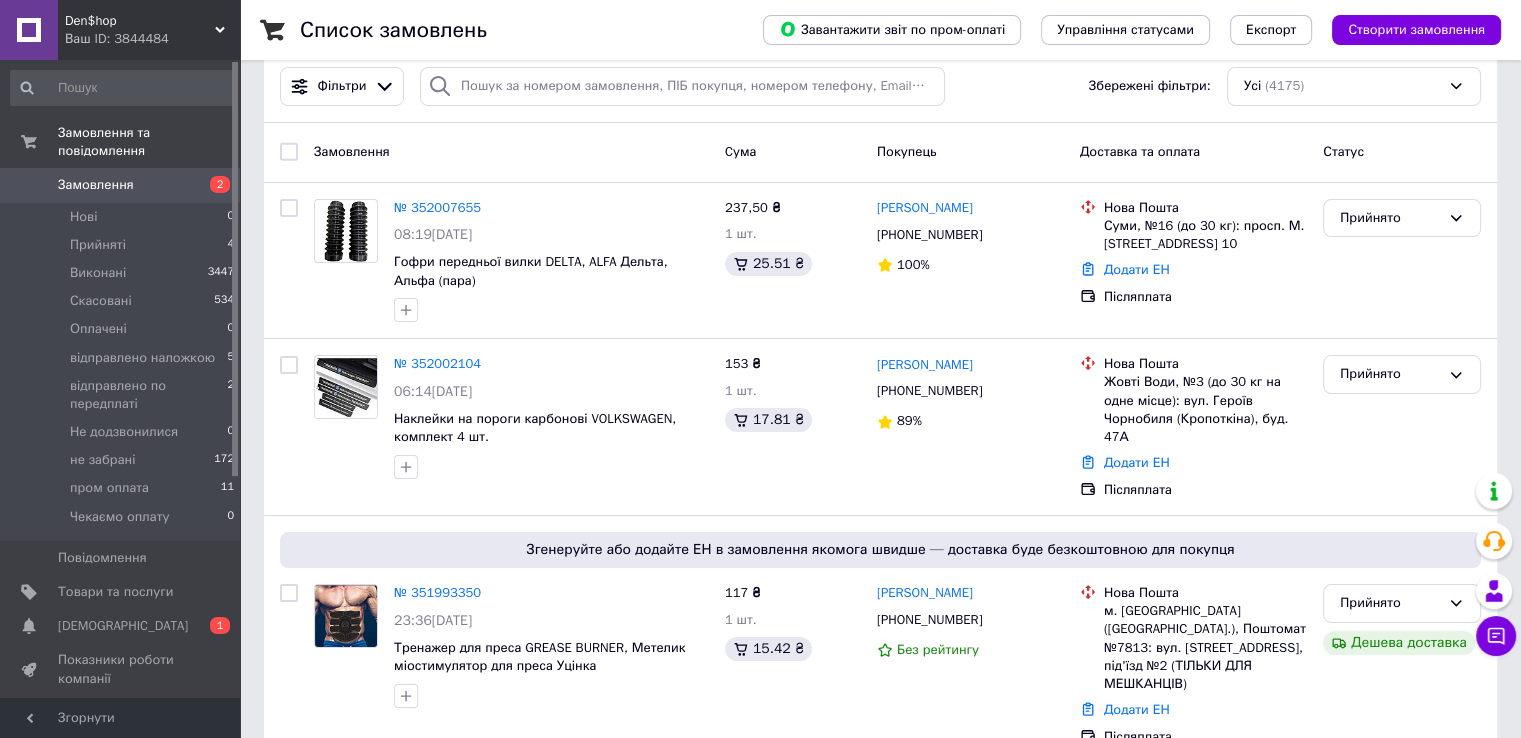 scroll, scrollTop: 0, scrollLeft: 0, axis: both 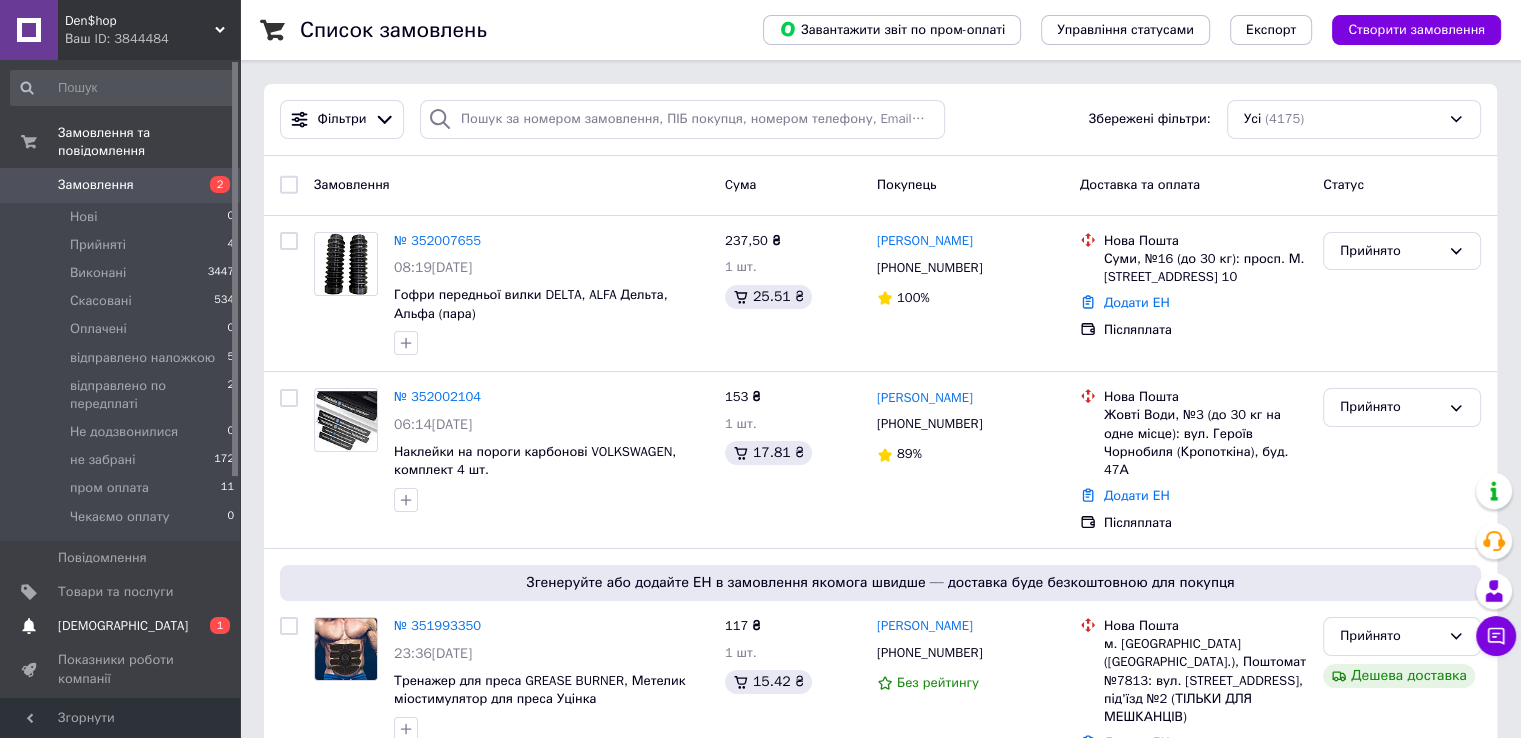 click on "[DEMOGRAPHIC_DATA]" at bounding box center (123, 626) 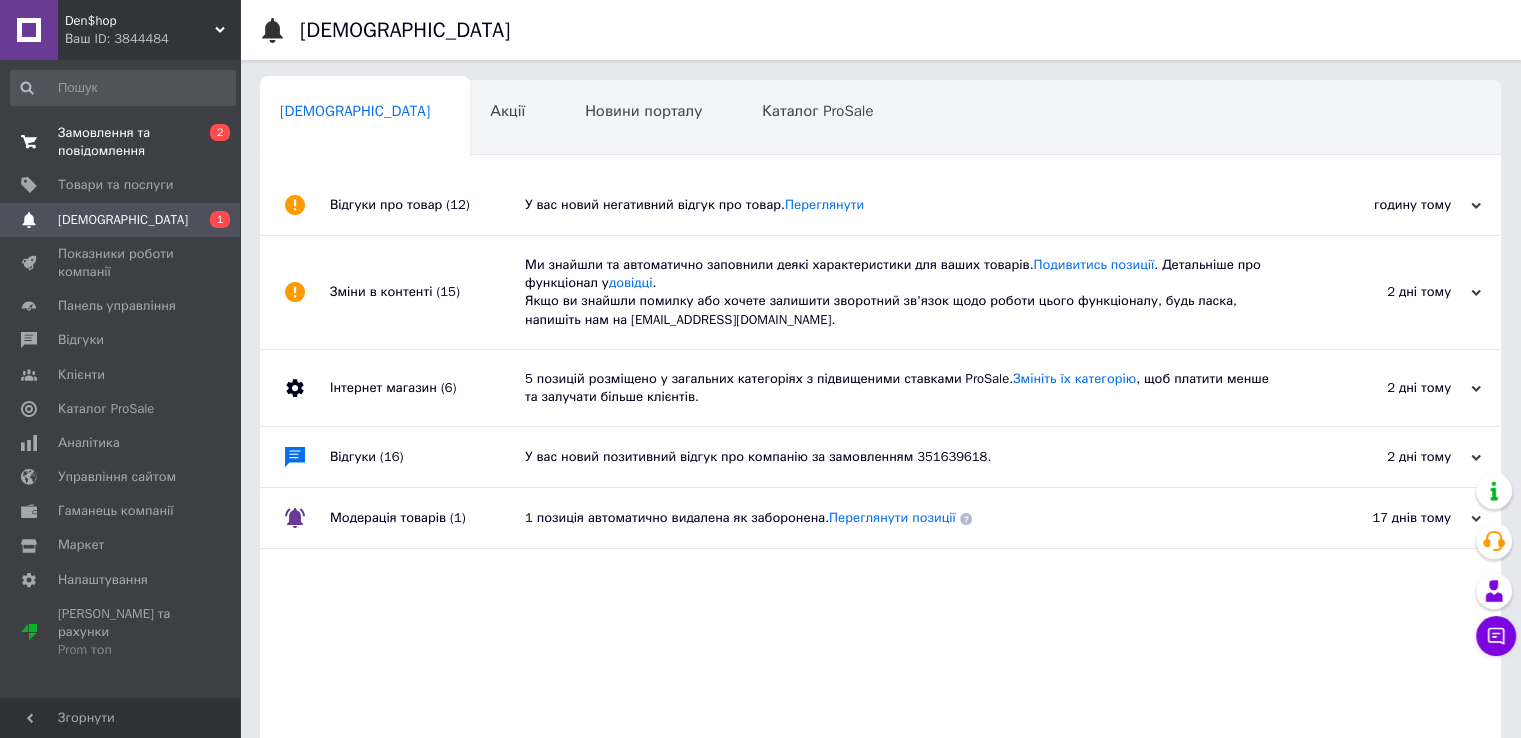 click on "Замовлення та повідомлення" at bounding box center (121, 142) 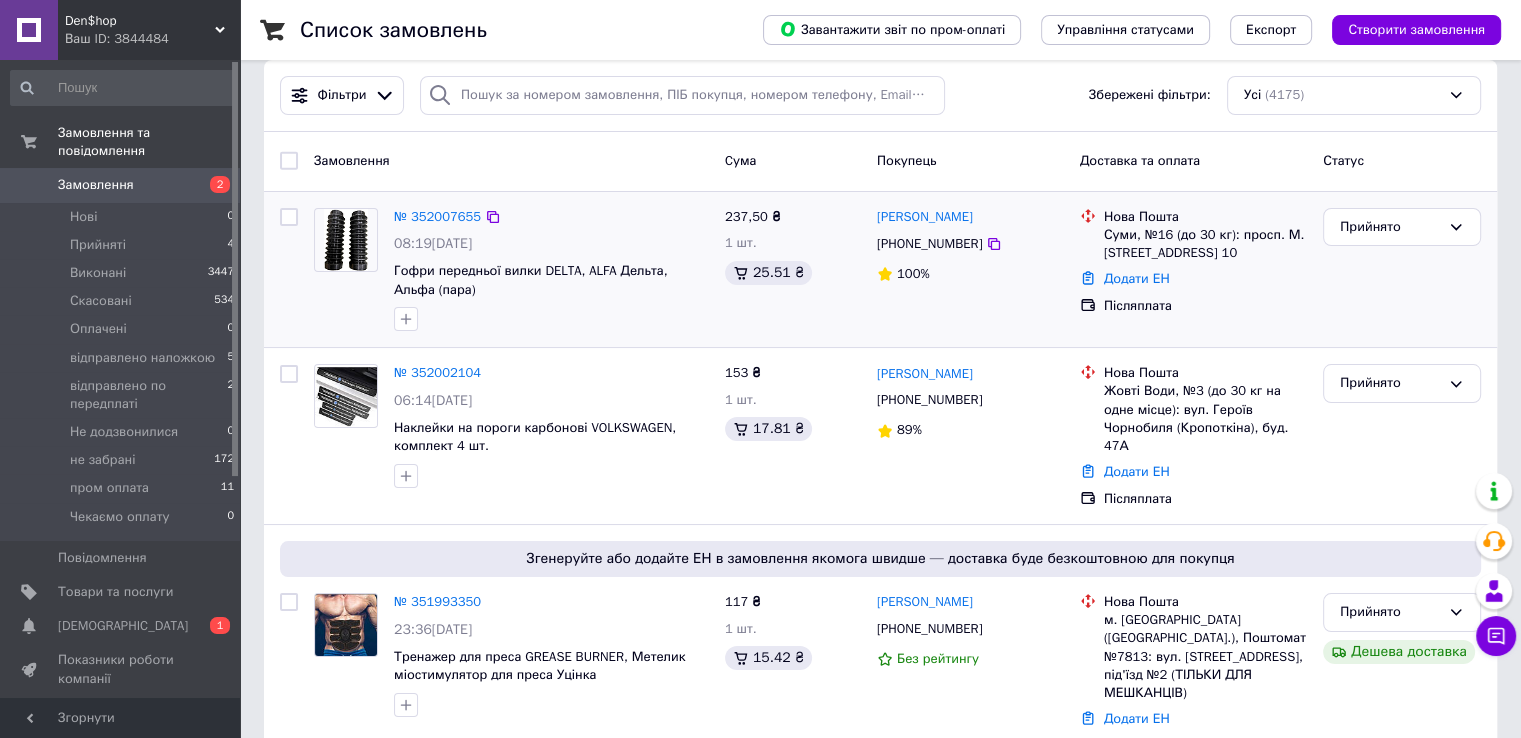 scroll, scrollTop: 100, scrollLeft: 0, axis: vertical 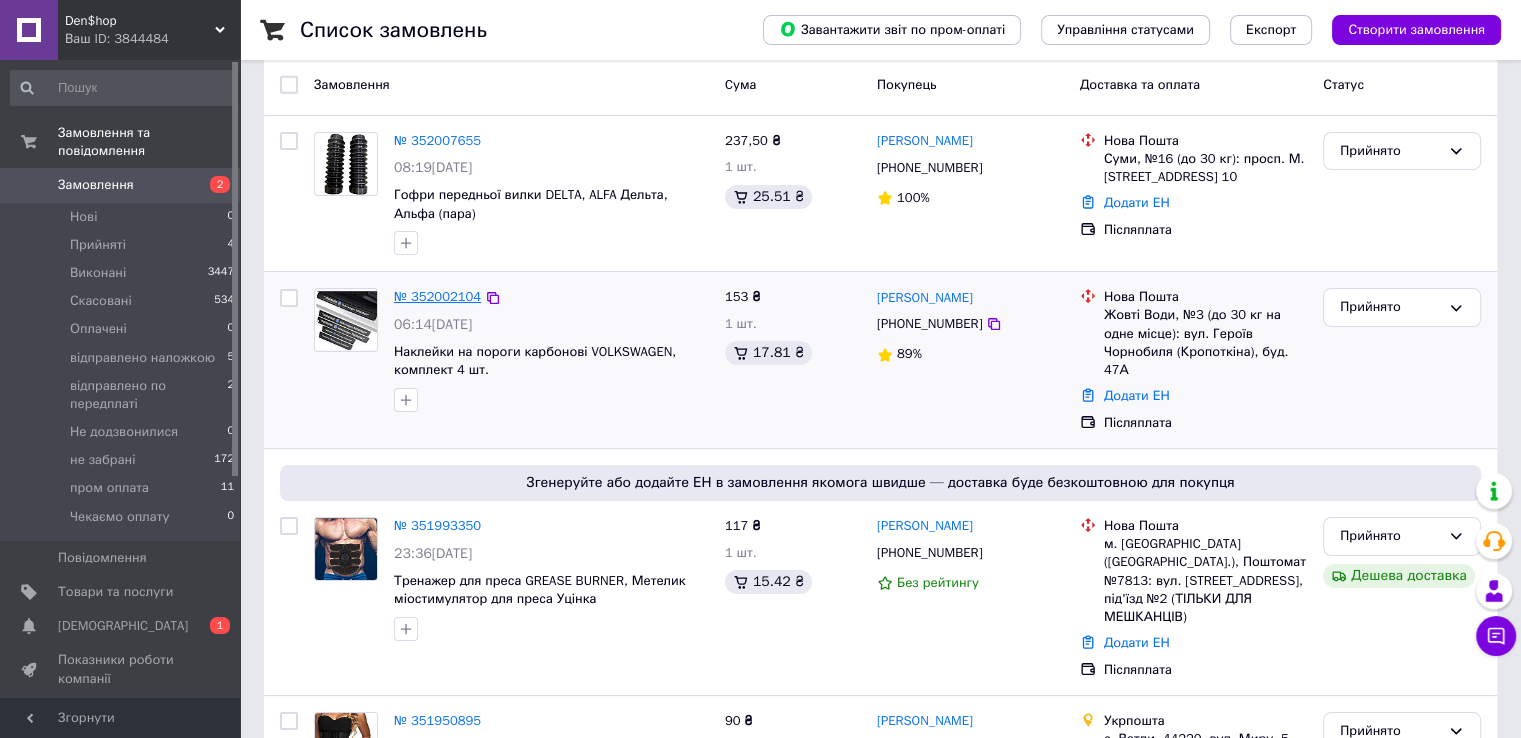 click on "№ 352002104" at bounding box center (437, 296) 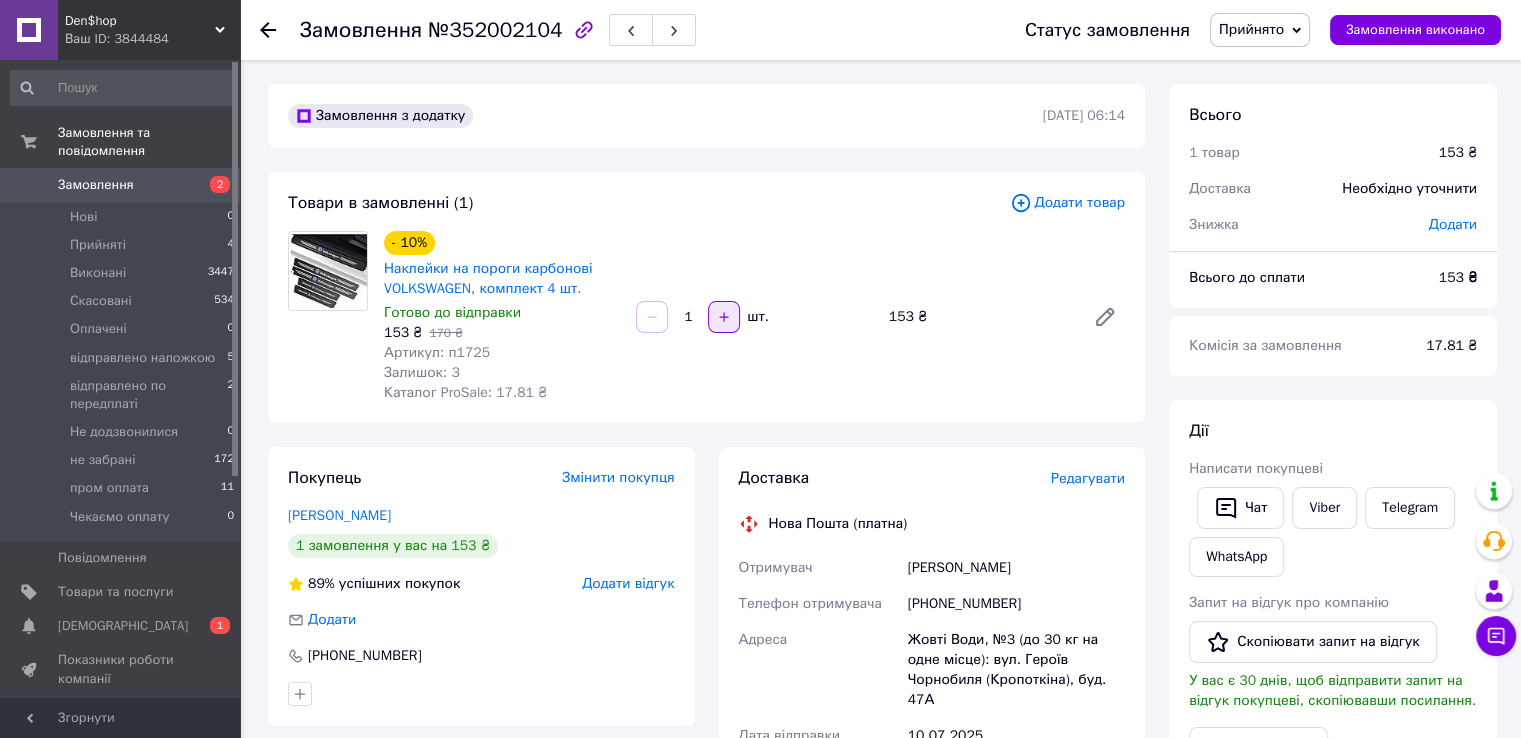 click 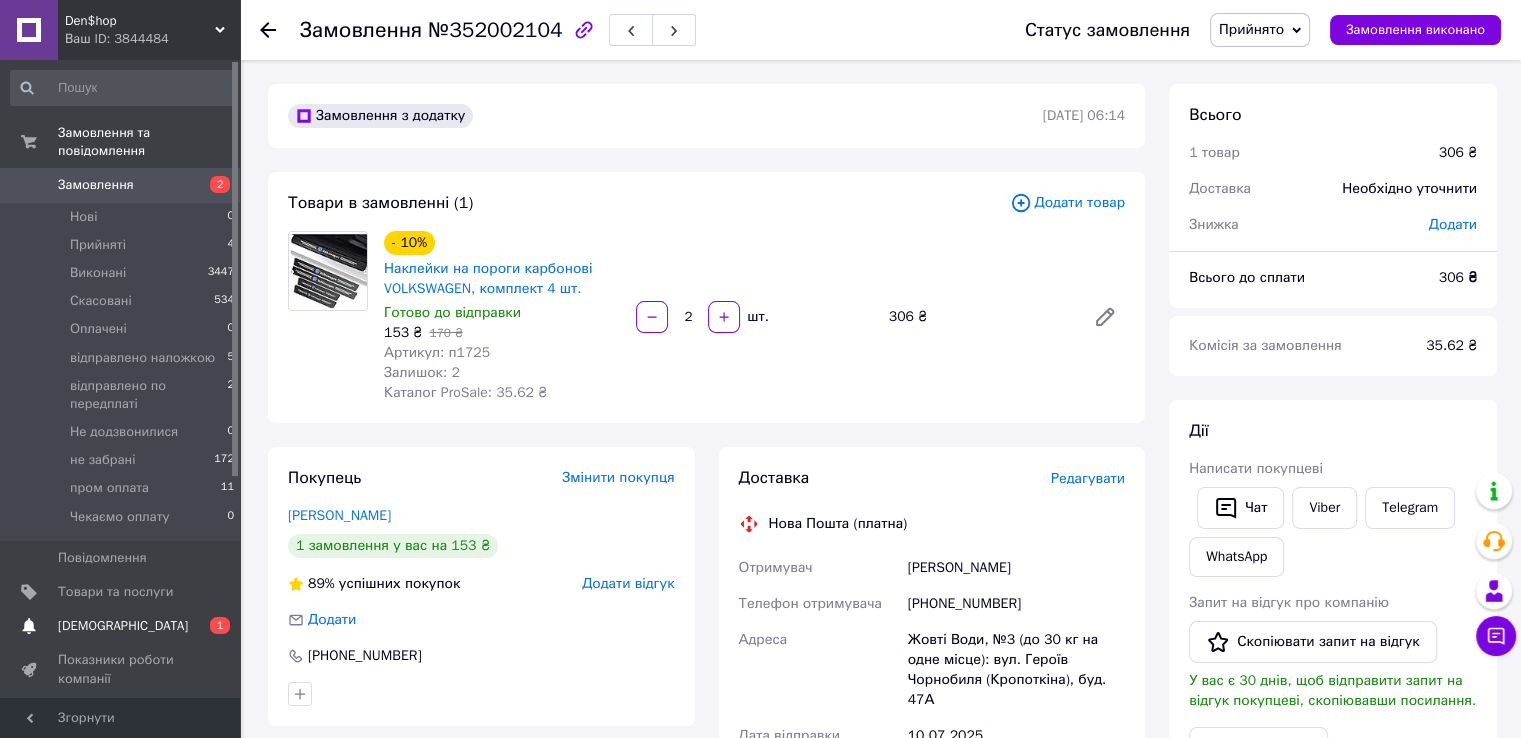 click on "[DEMOGRAPHIC_DATA]" at bounding box center (123, 626) 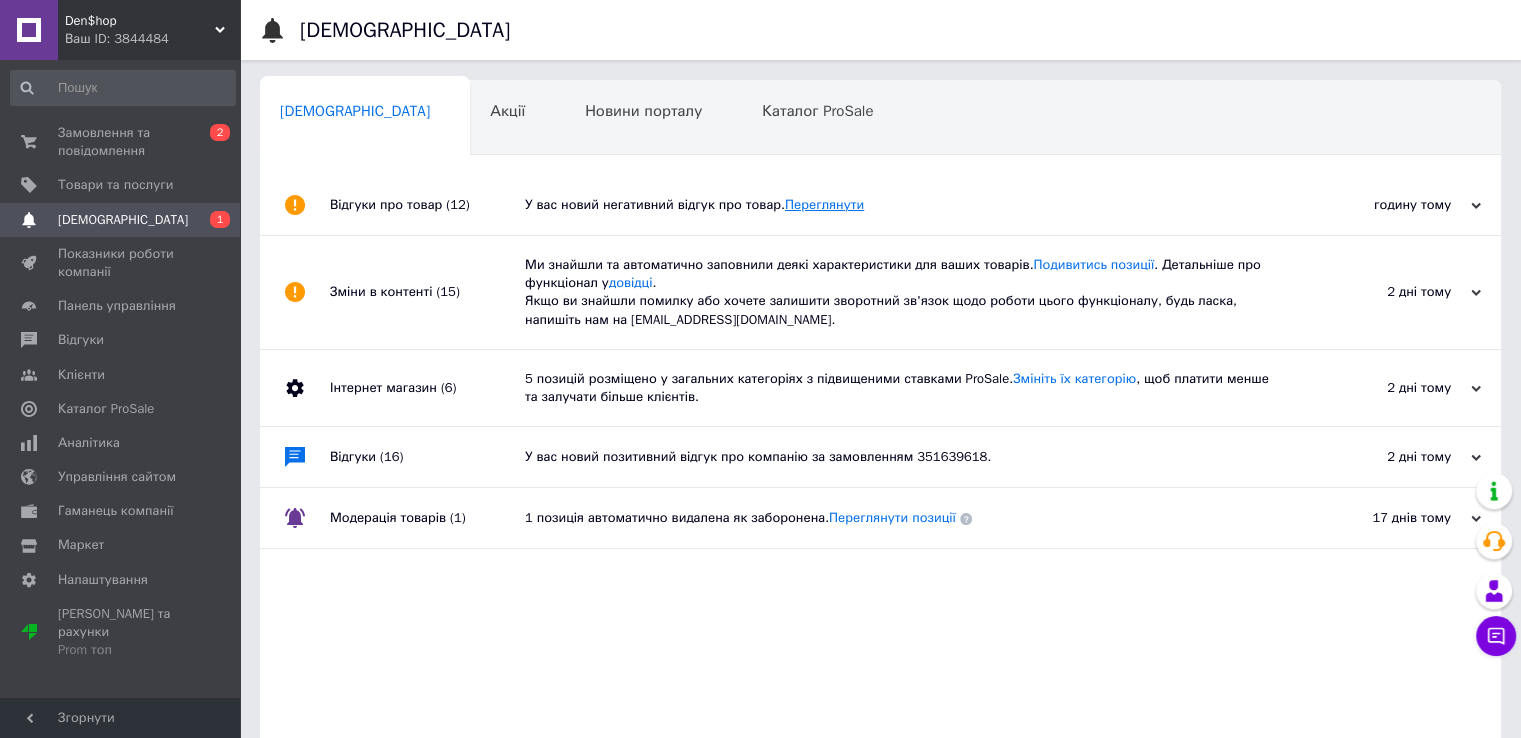 click on "Переглянути" at bounding box center (824, 204) 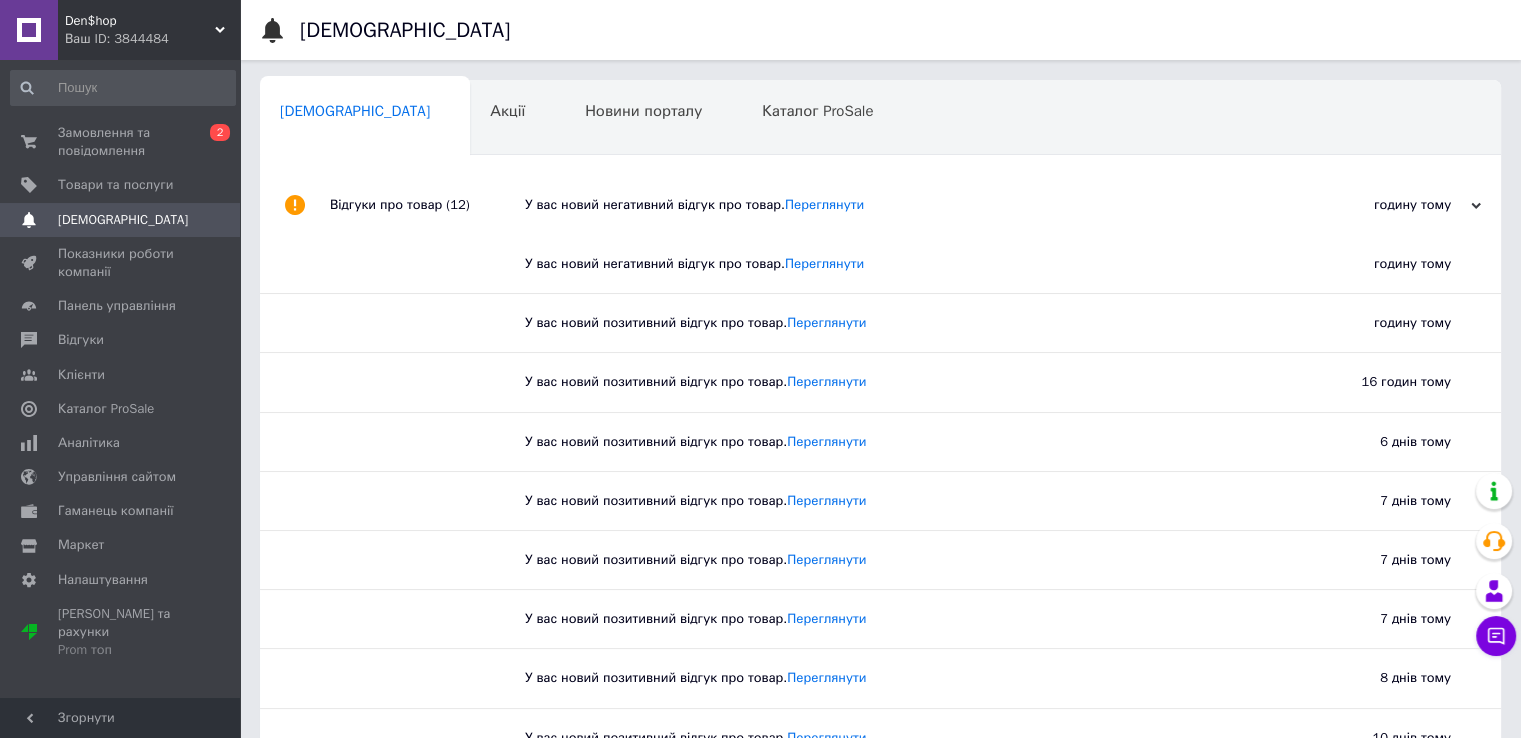 click on "У вас новий негативний відгук про товар.  Переглянути" at bounding box center [903, 205] 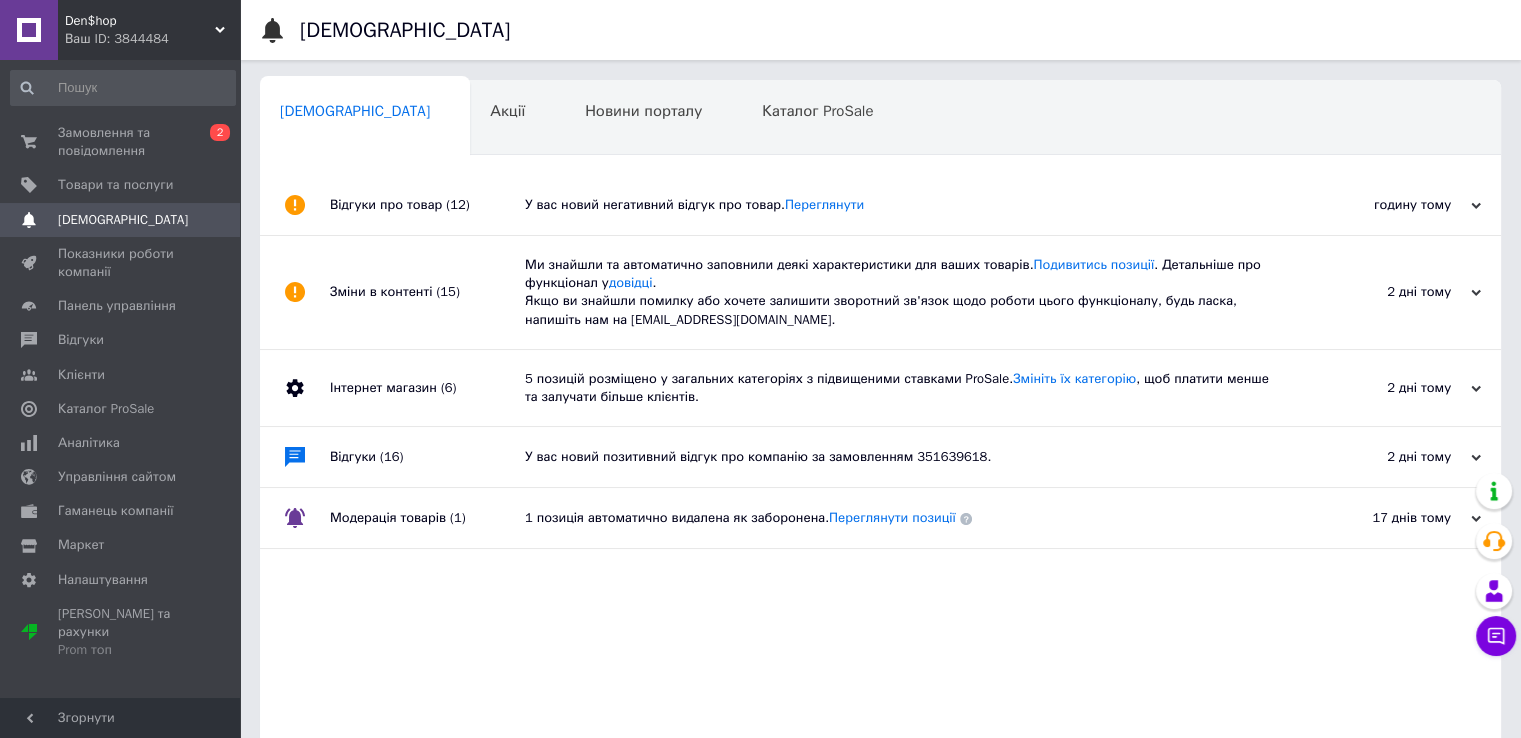 click on "У вас новий негативний відгук про товар.  Переглянути" at bounding box center [903, 205] 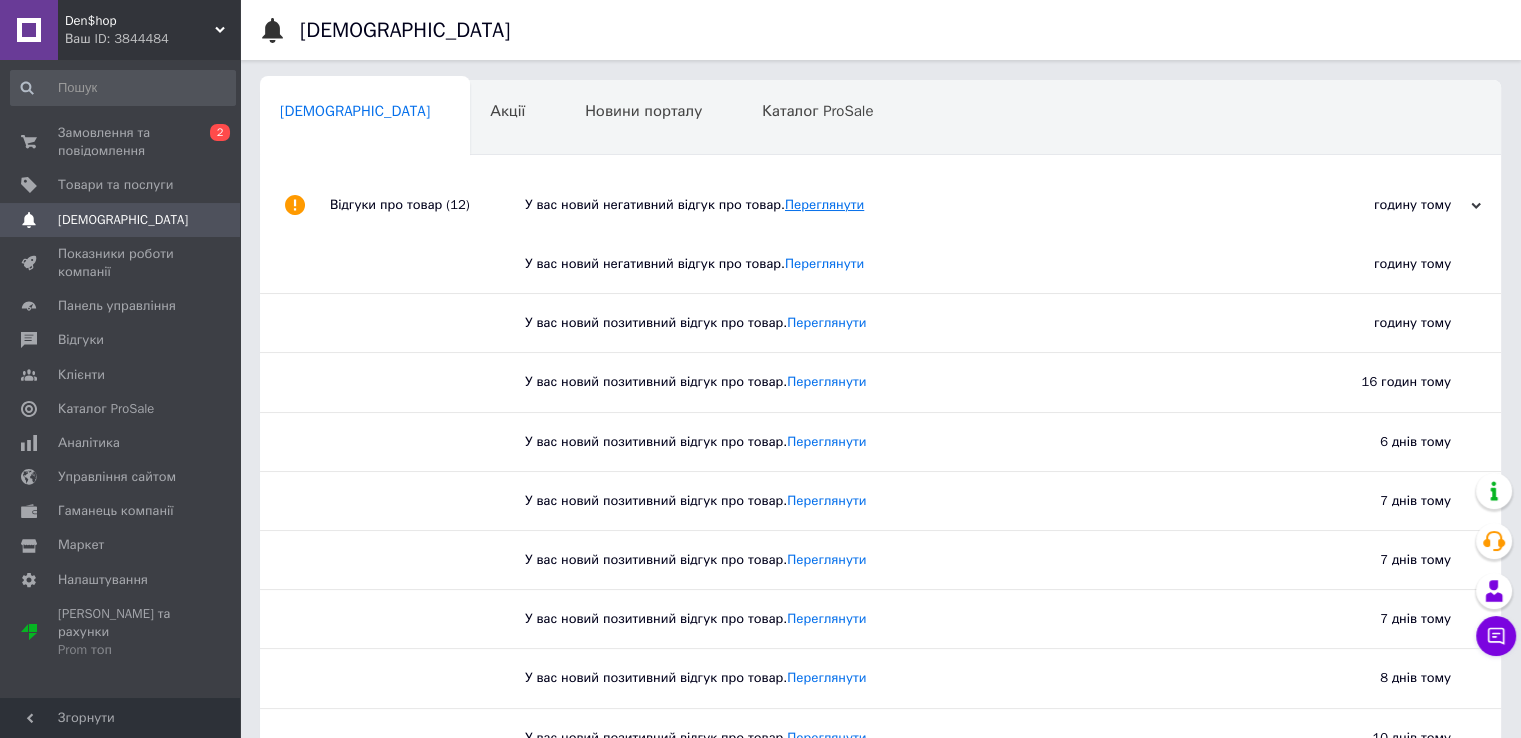 click on "Переглянути" at bounding box center (824, 204) 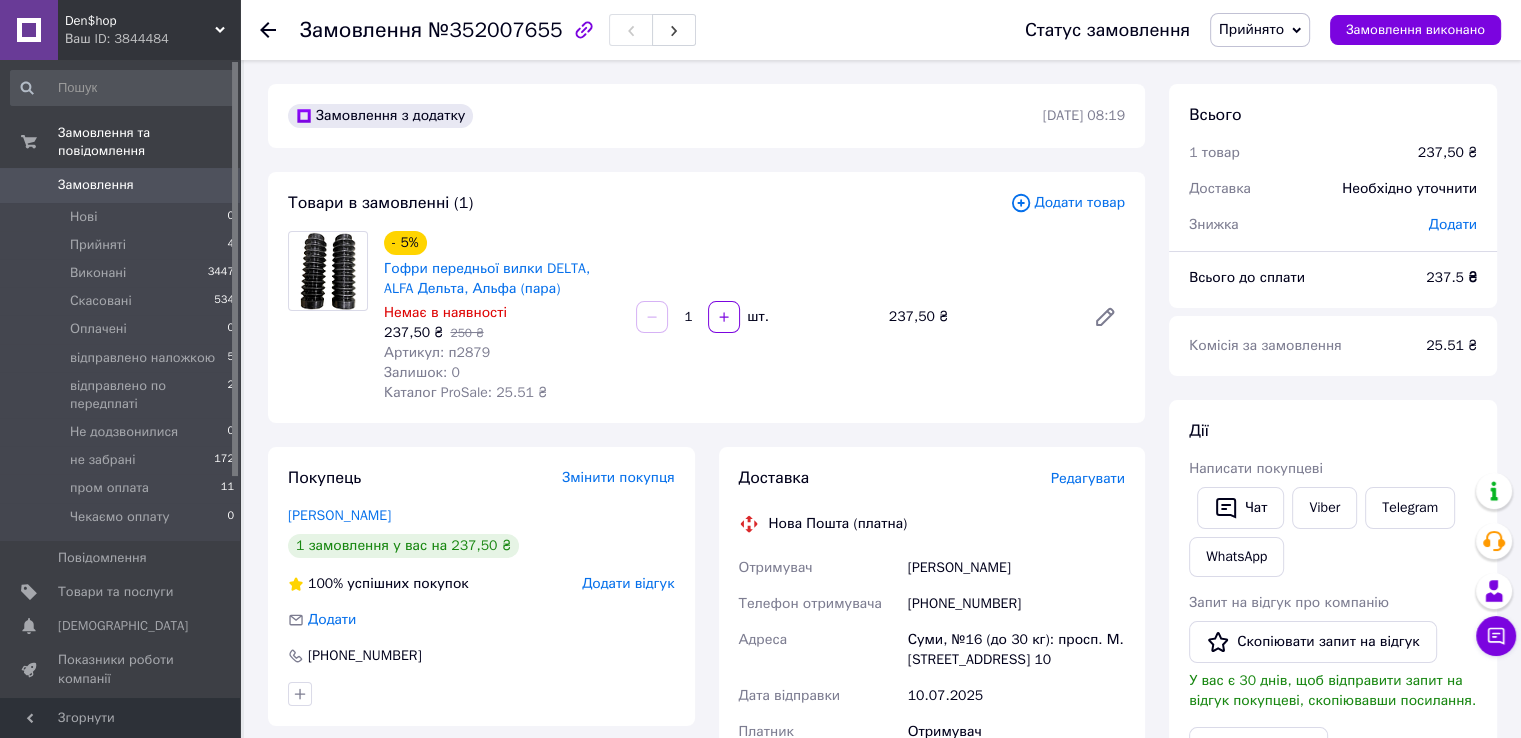 scroll, scrollTop: 200, scrollLeft: 0, axis: vertical 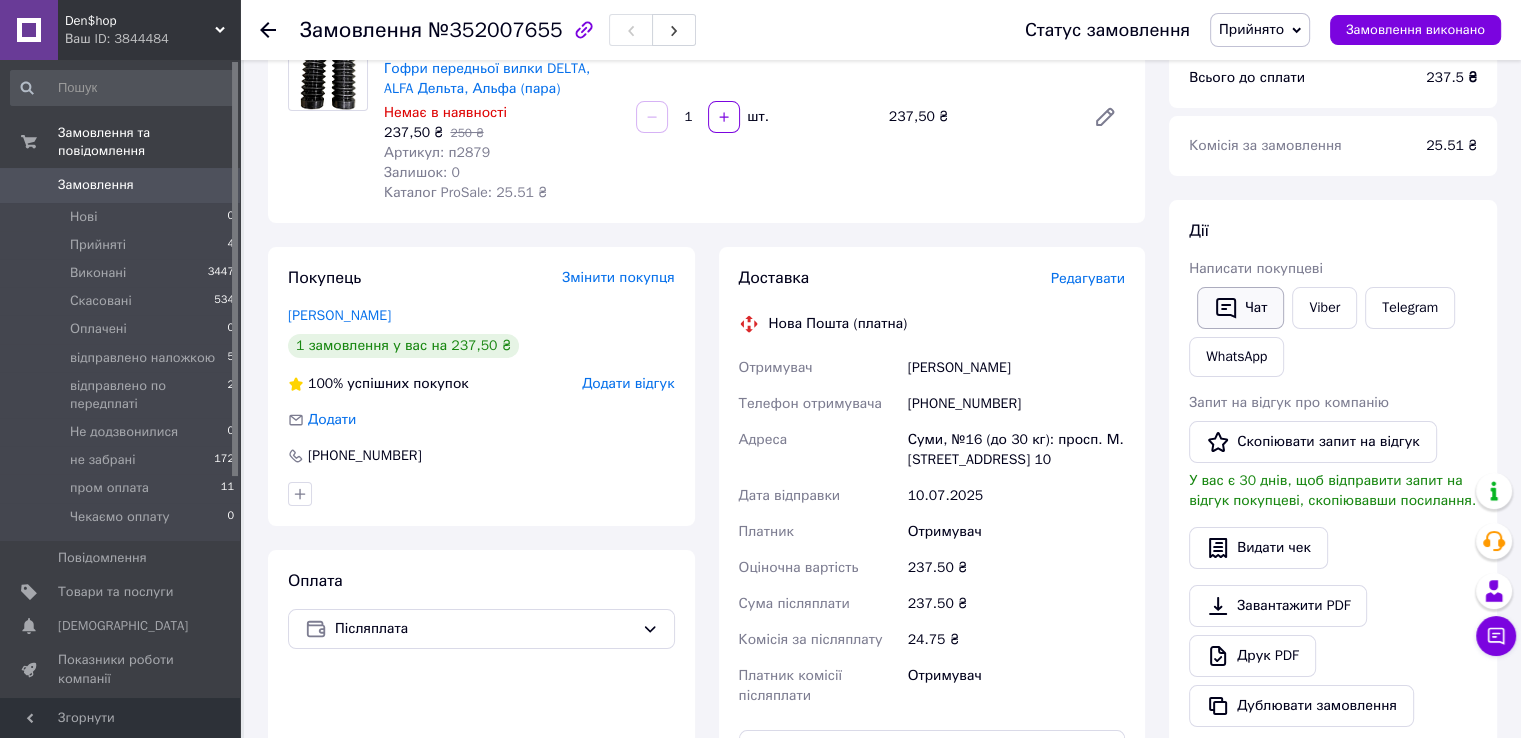 click on "Чат" at bounding box center (1240, 308) 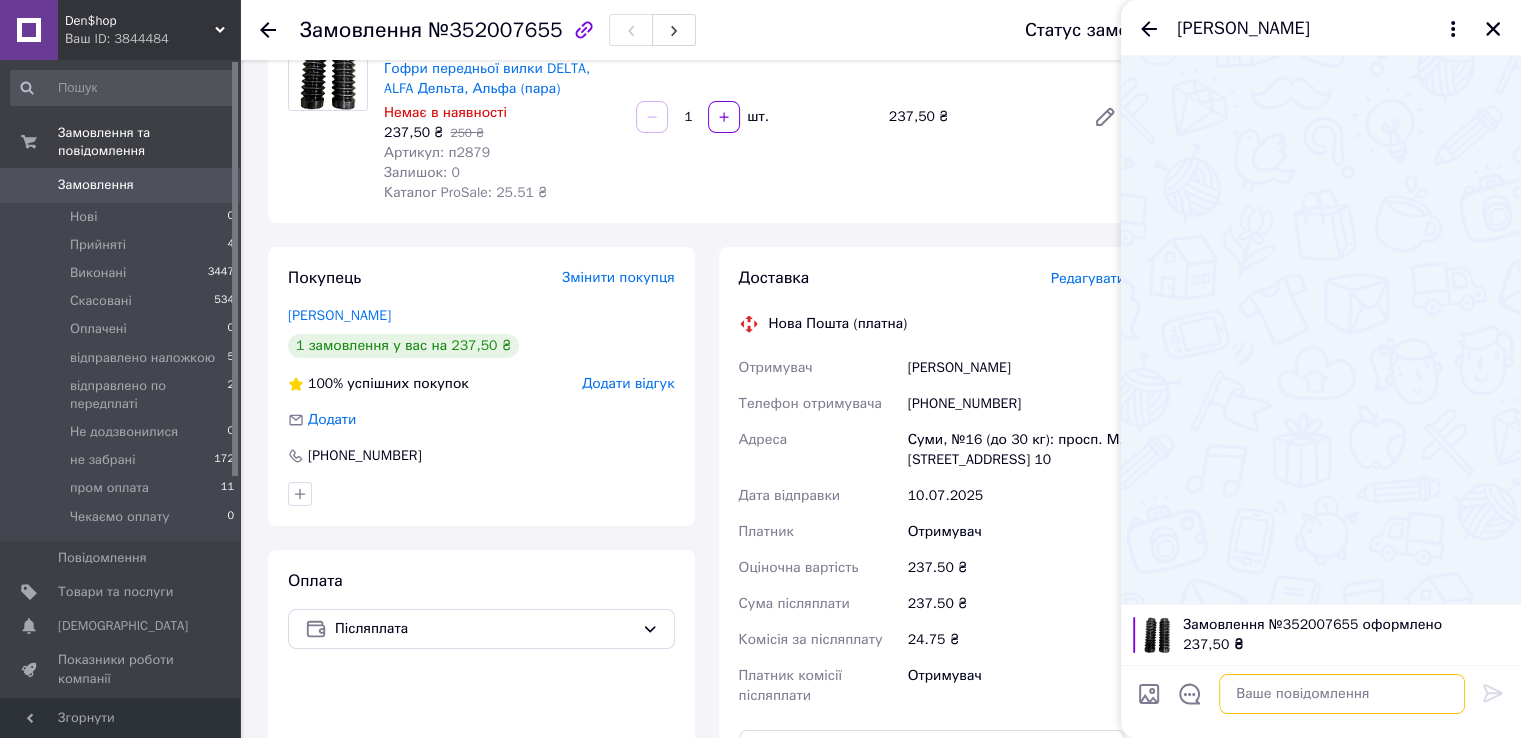 click at bounding box center [1342, 694] 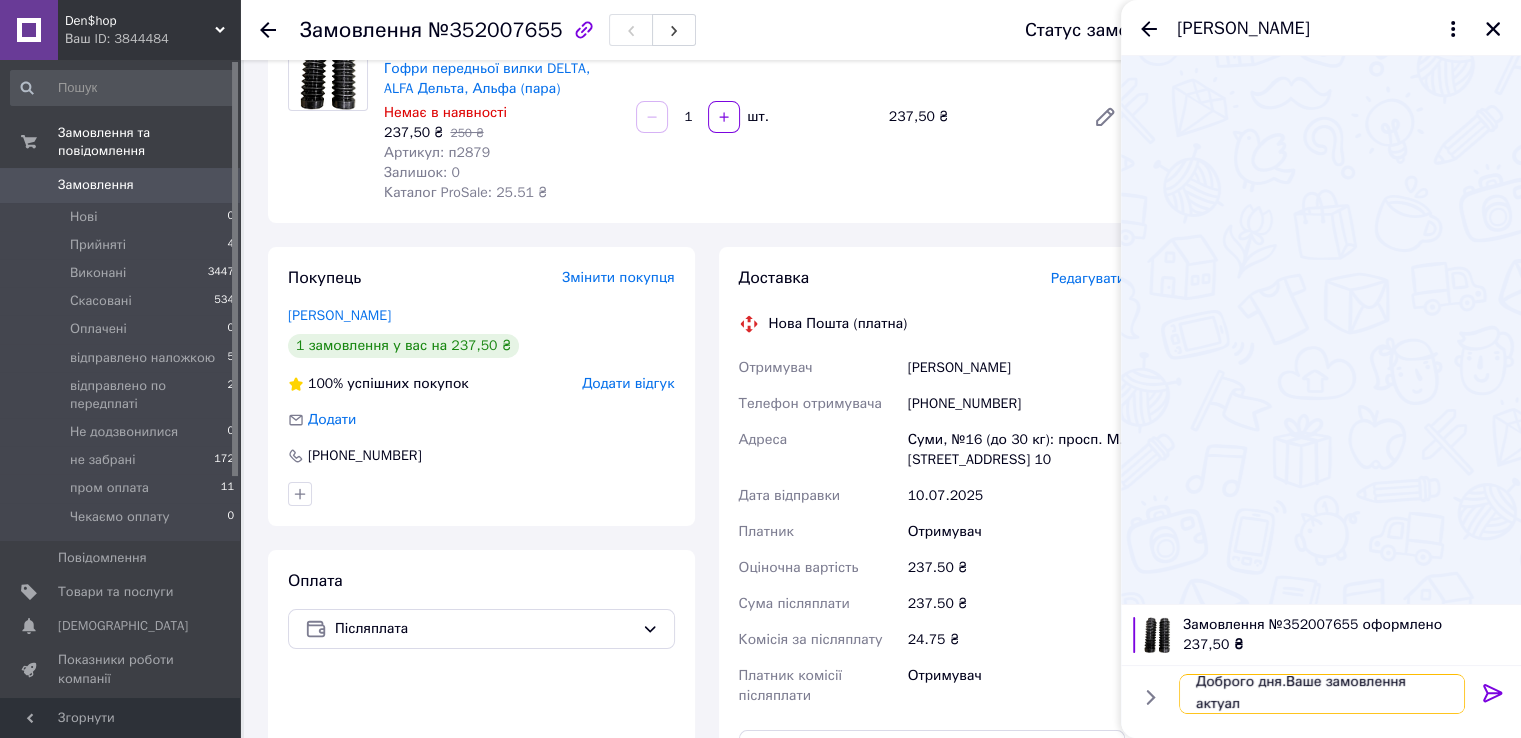 scroll, scrollTop: 0, scrollLeft: 0, axis: both 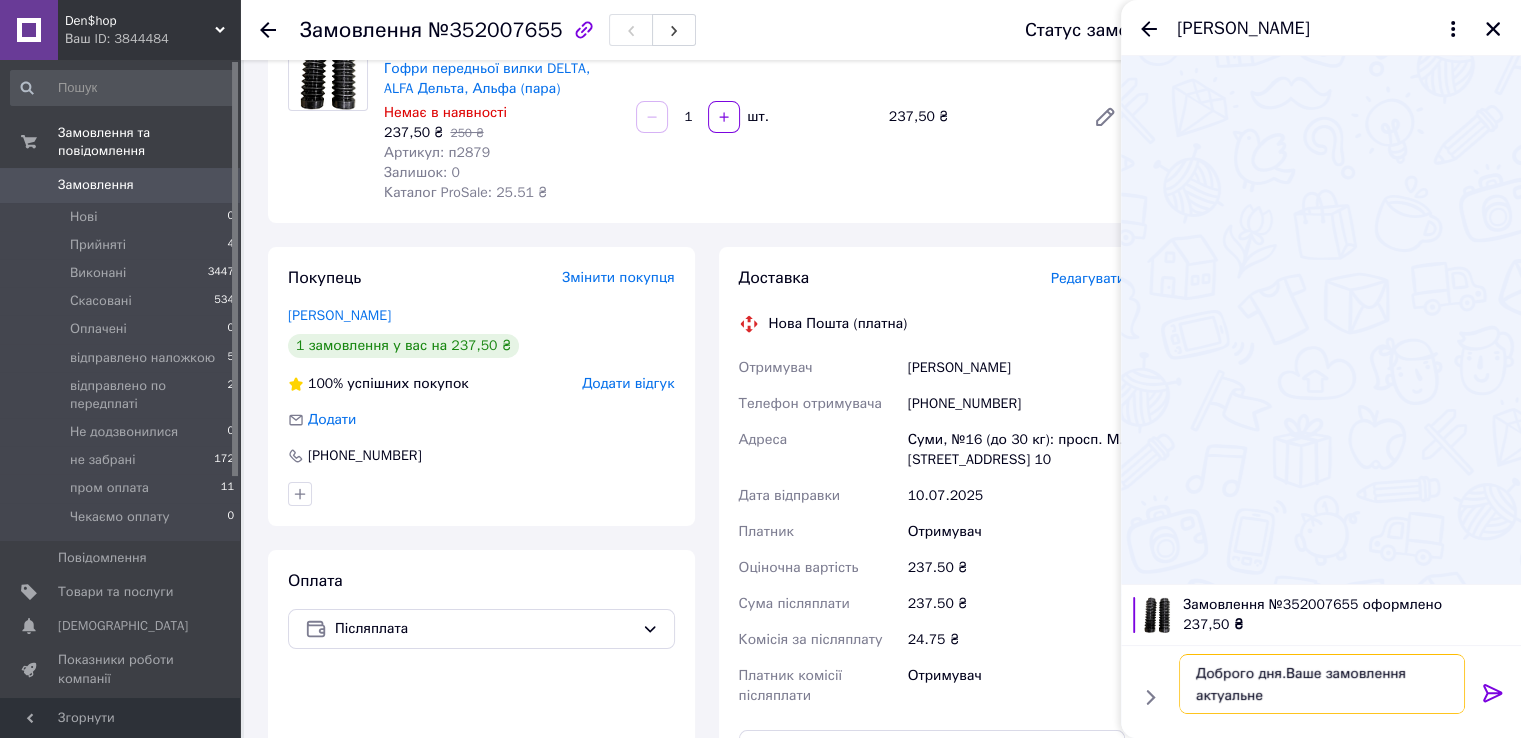 type on "Доброго дня.Ваше замовлення актуальне?" 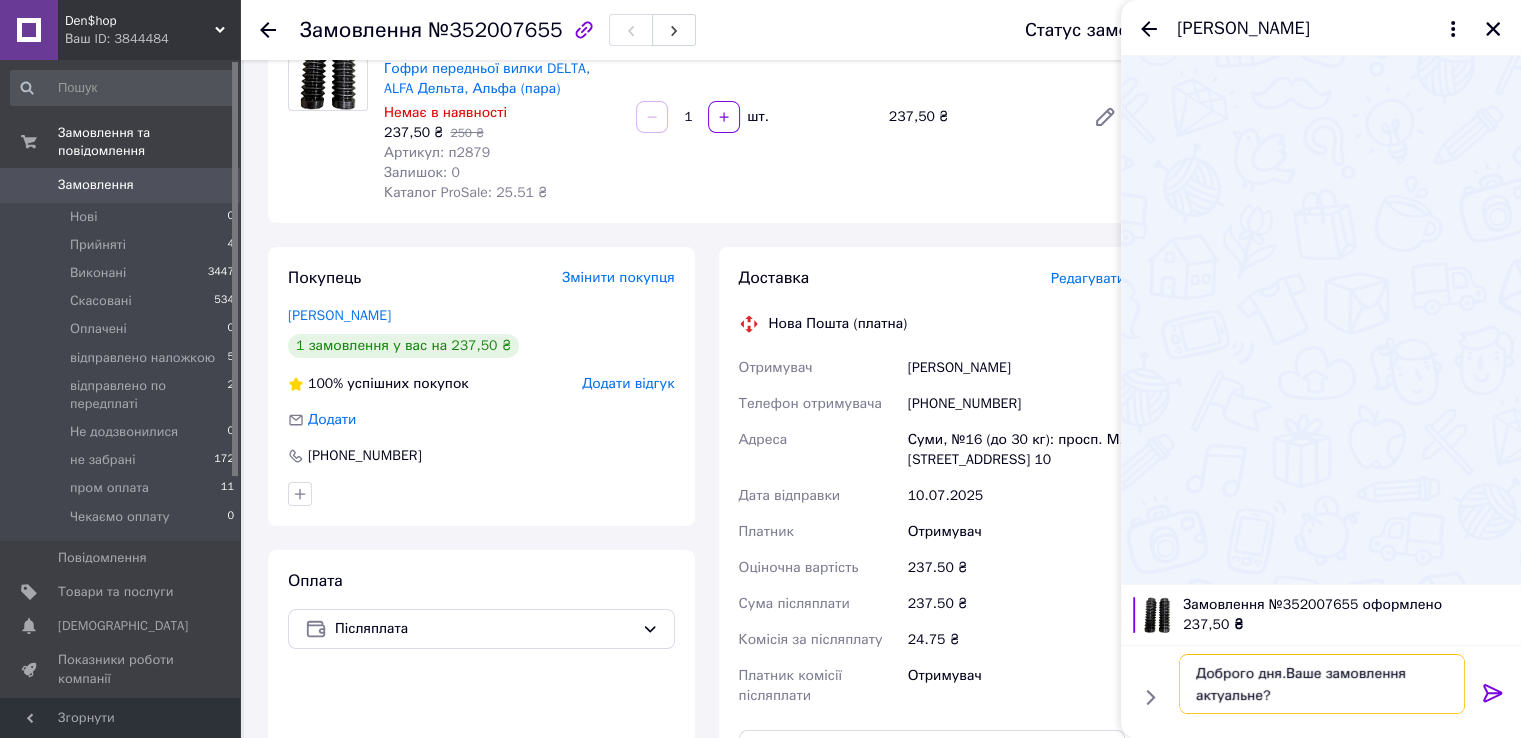 type 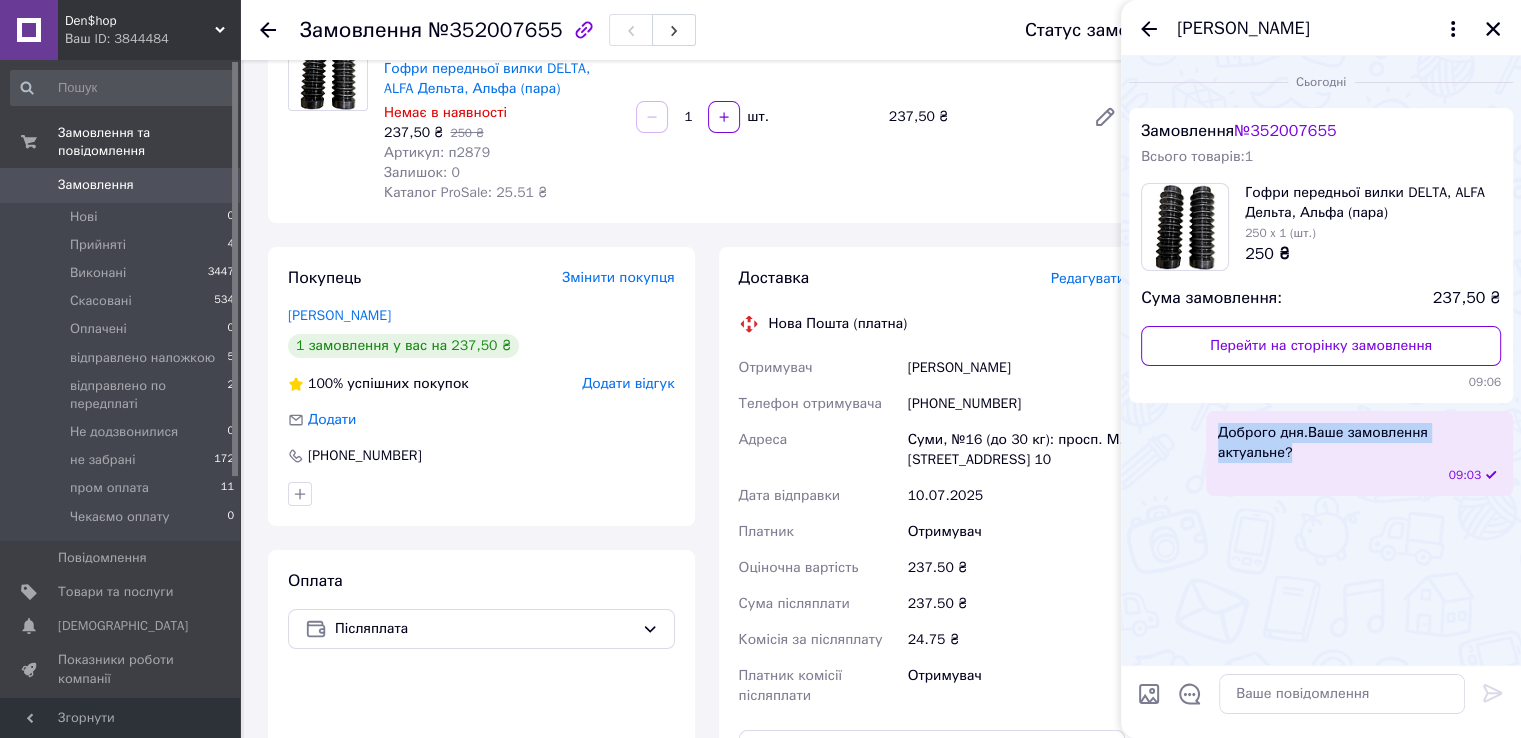 drag, startPoint x: 1217, startPoint y: 433, endPoint x: 1496, endPoint y: 413, distance: 279.71594 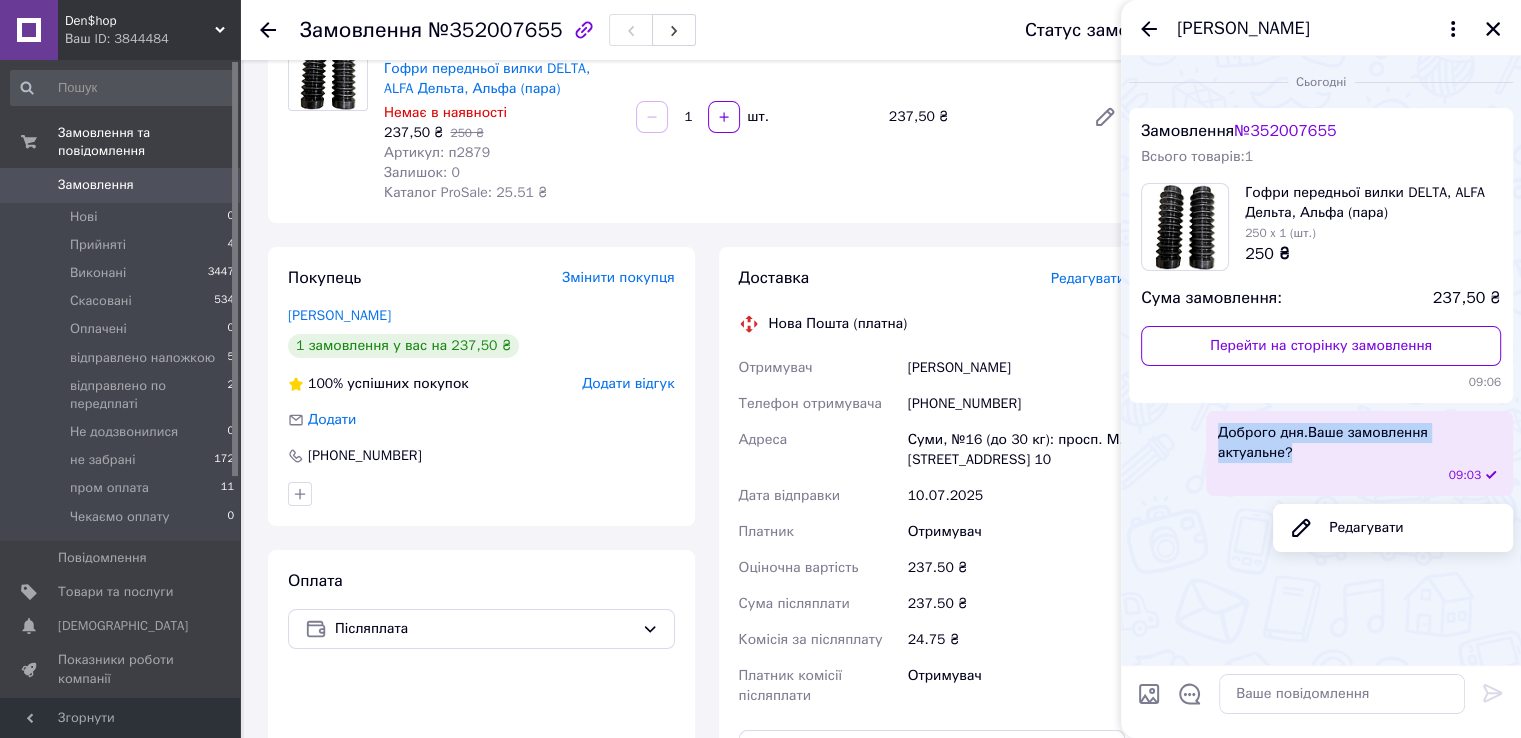copy on "Доброго дня.Ваше замовлення актуальне?" 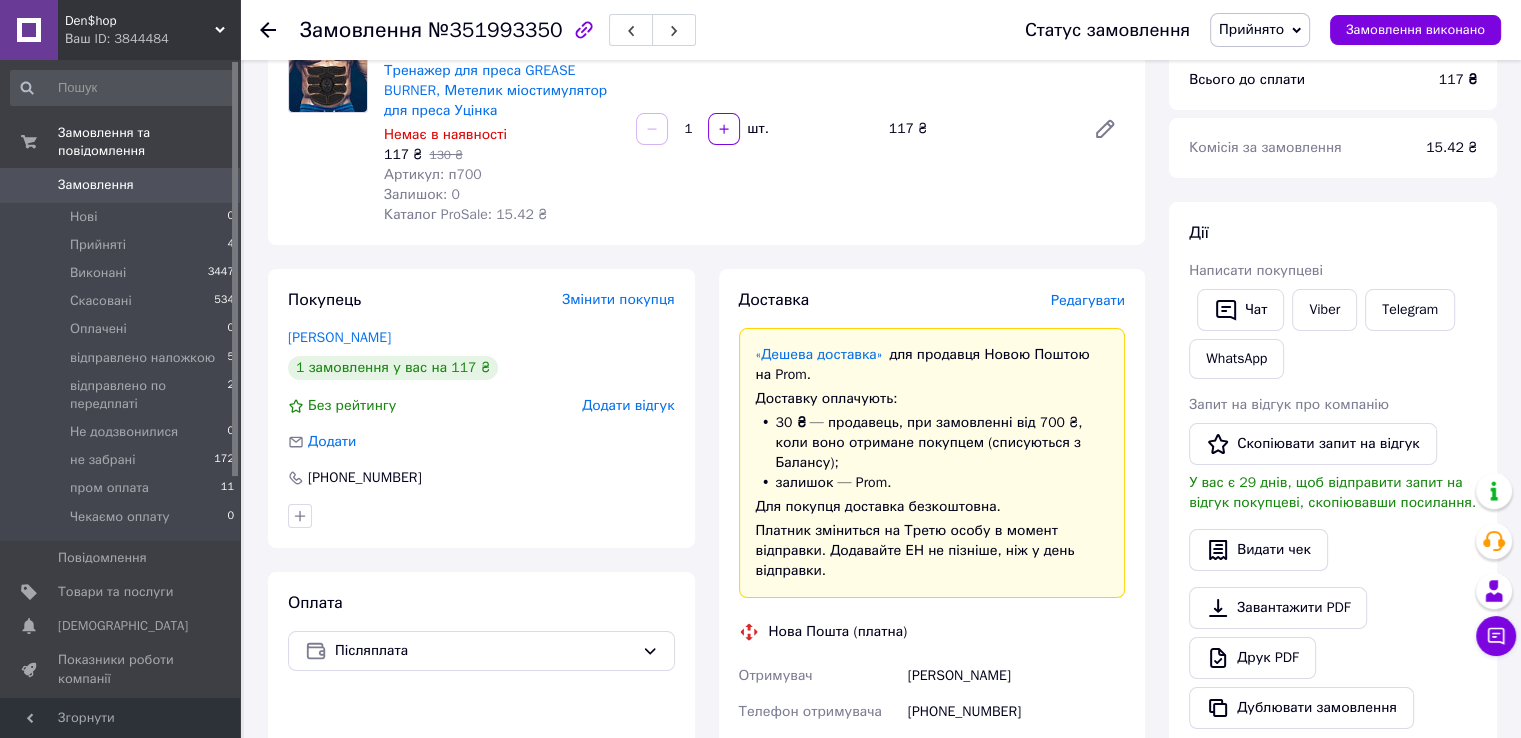 scroll, scrollTop: 200, scrollLeft: 0, axis: vertical 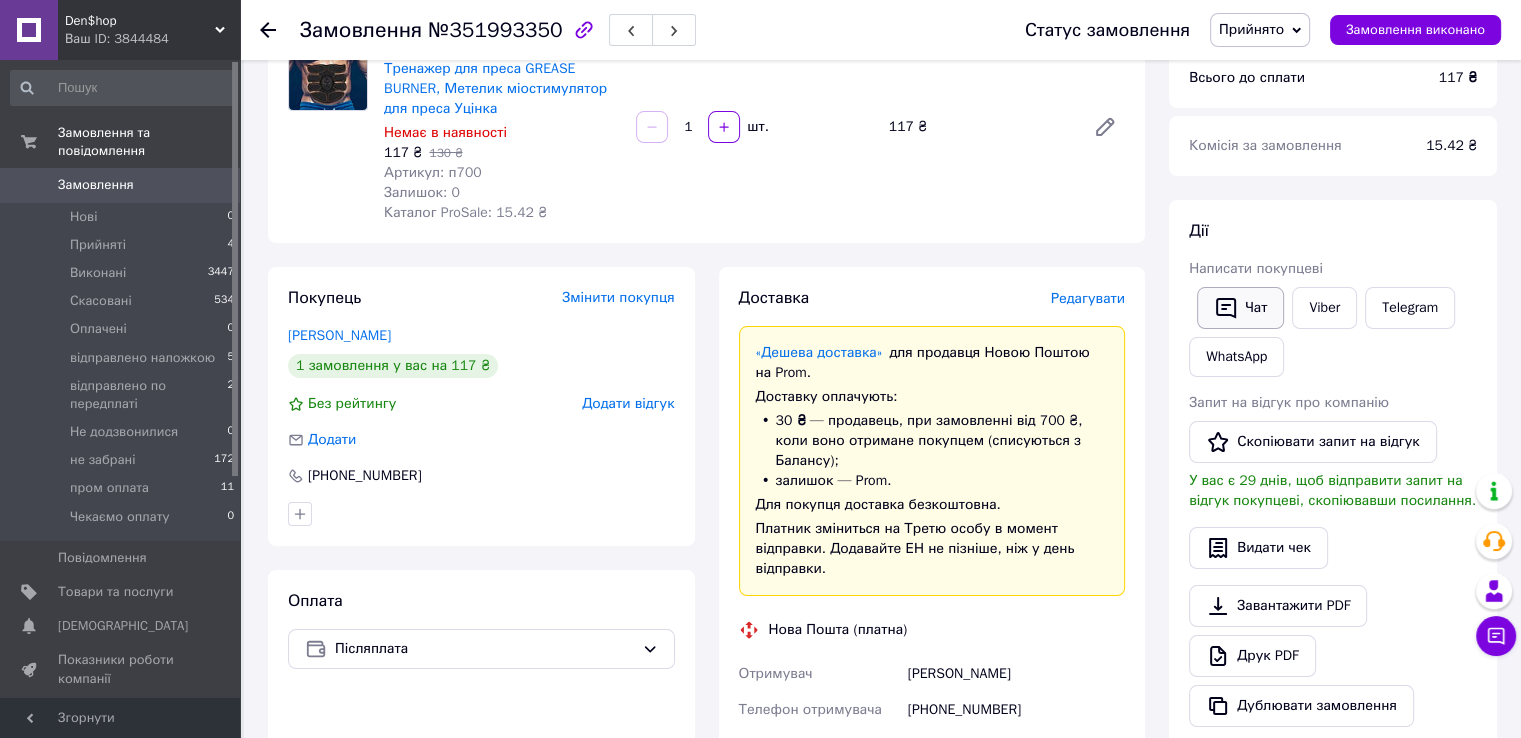 click on "Чат" at bounding box center [1240, 308] 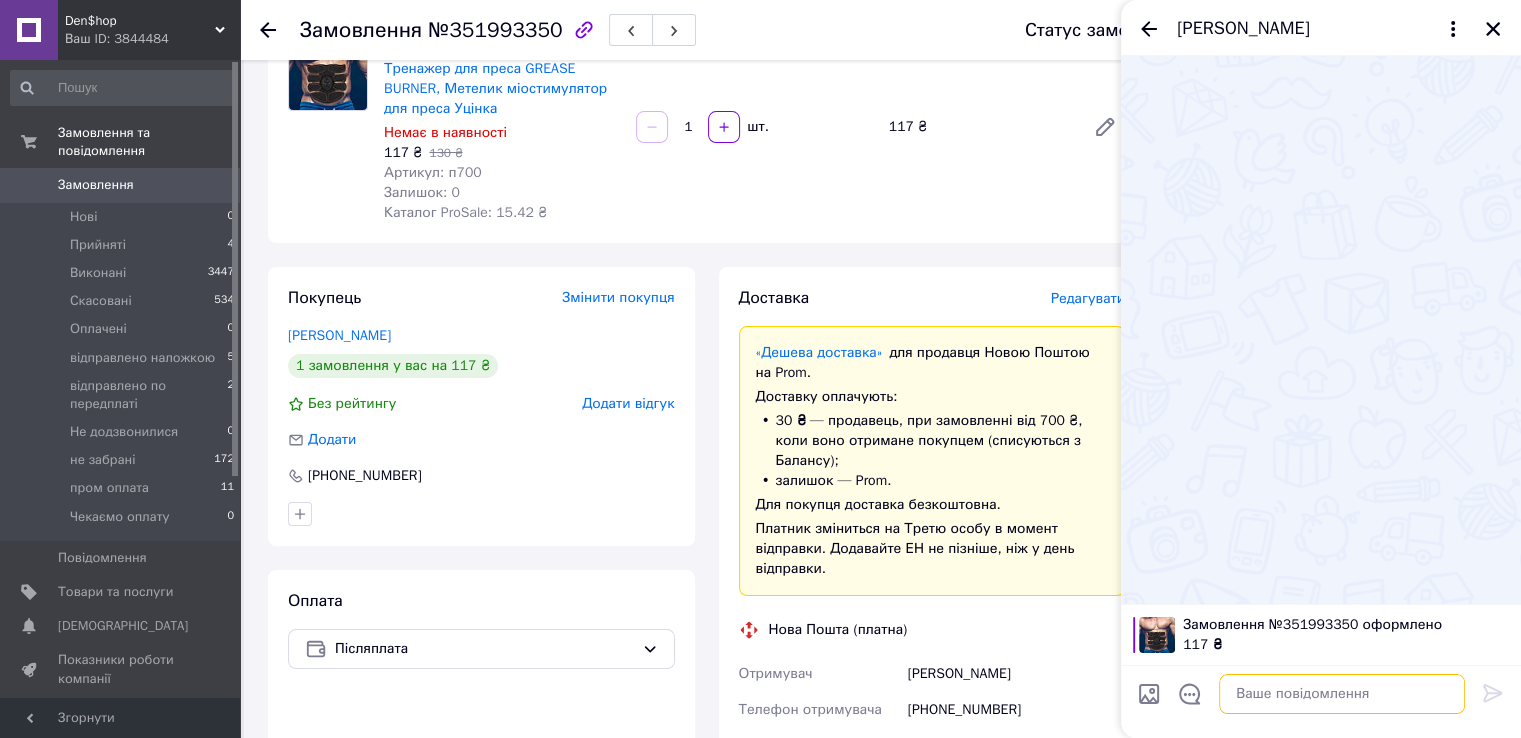 click at bounding box center [1342, 694] 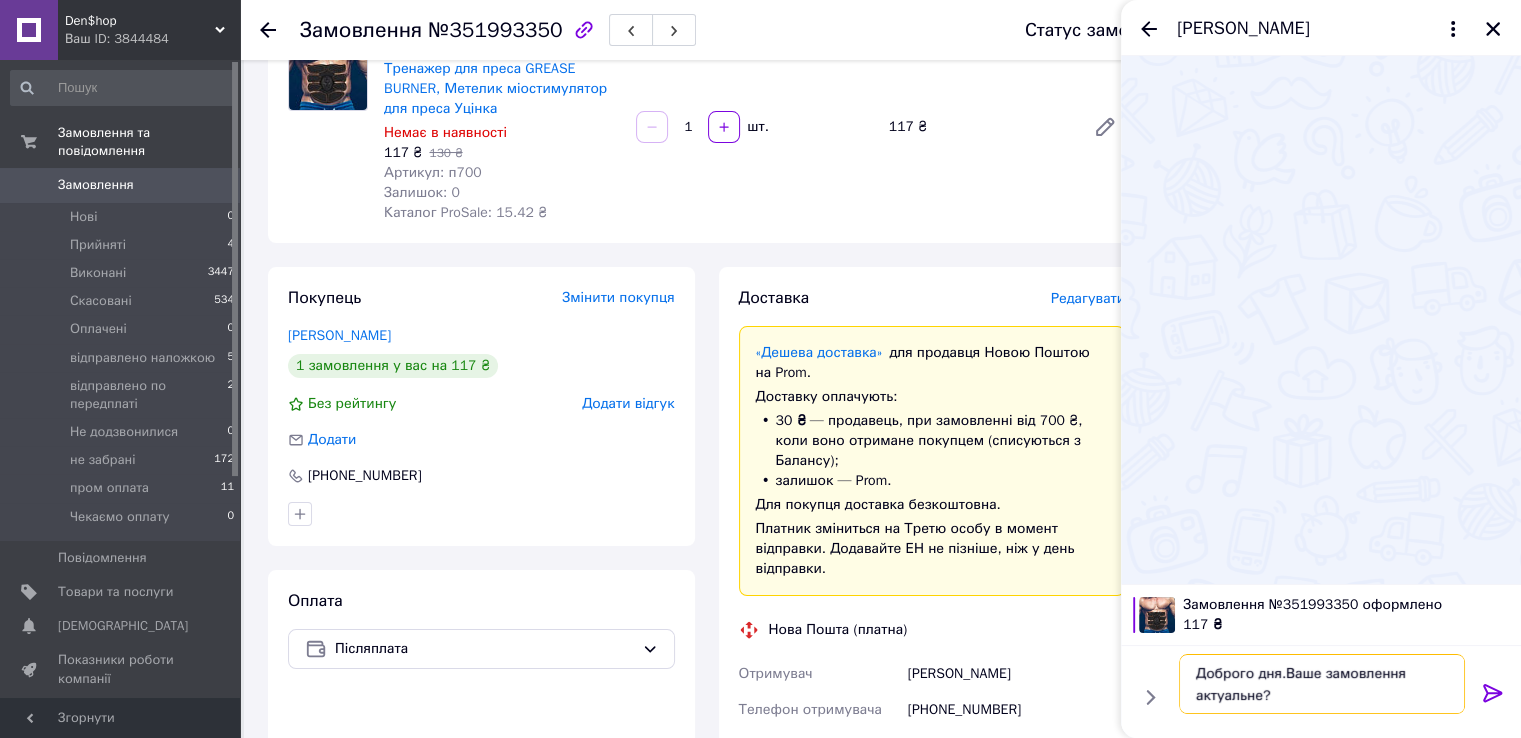 type on "Доброго дня.Ваше замовлення актуальне?" 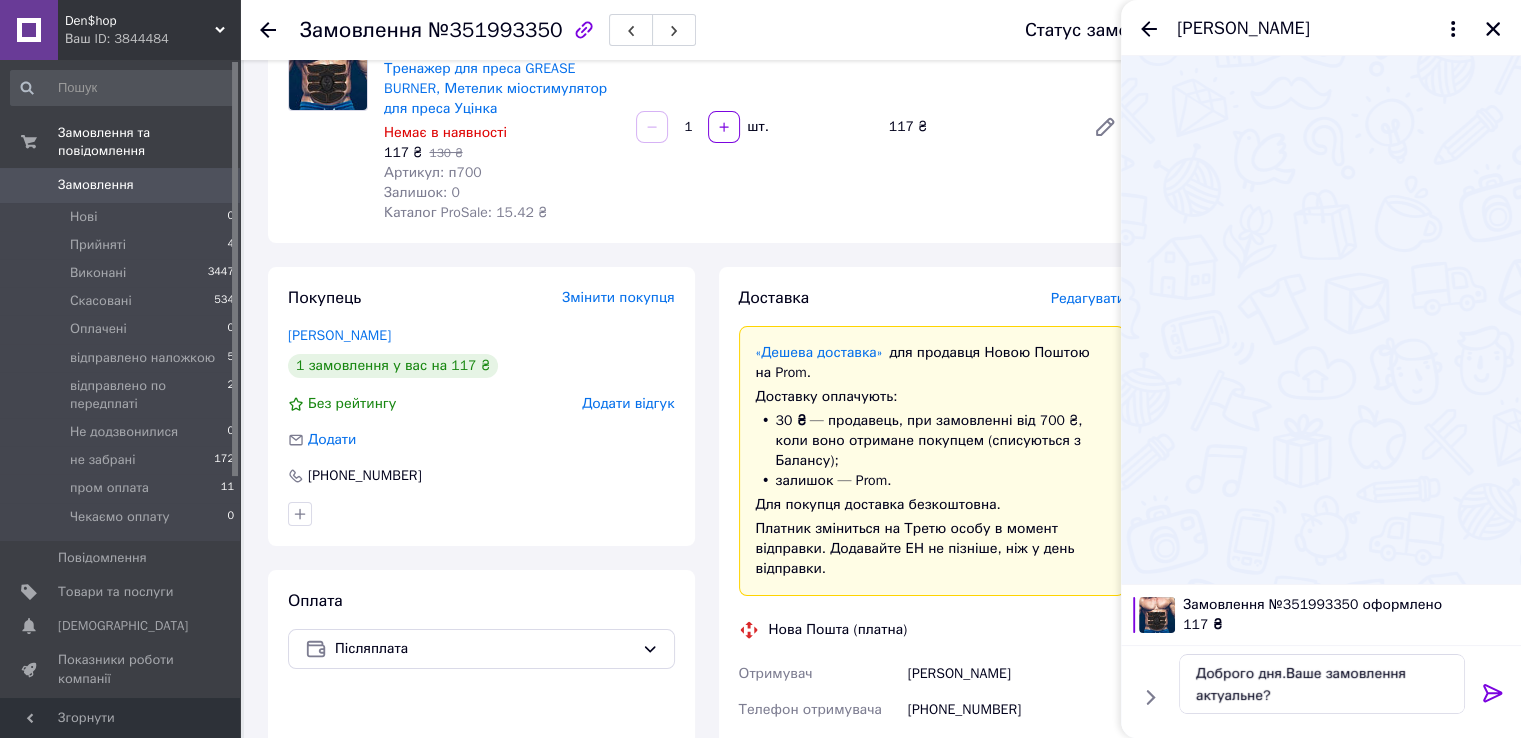 click 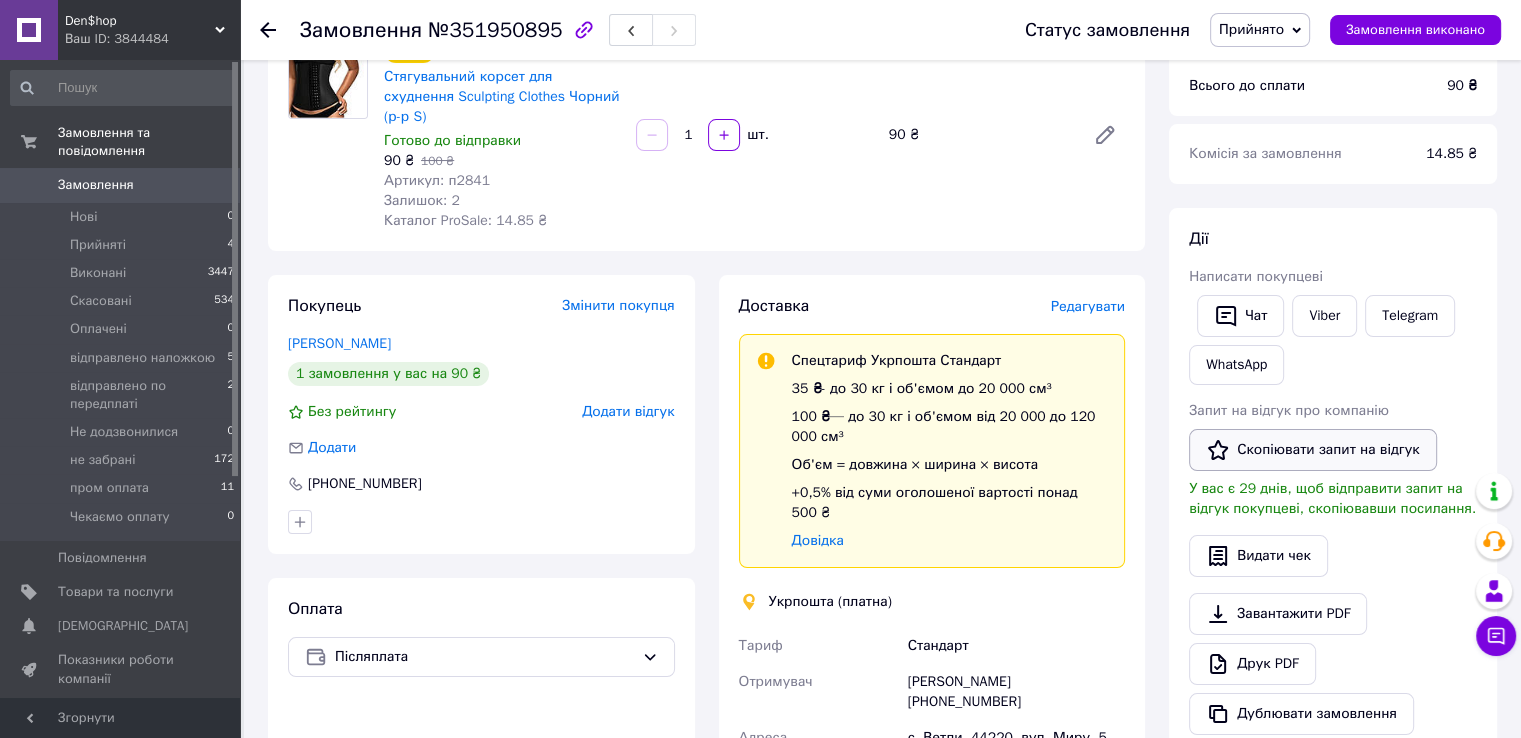 scroll, scrollTop: 200, scrollLeft: 0, axis: vertical 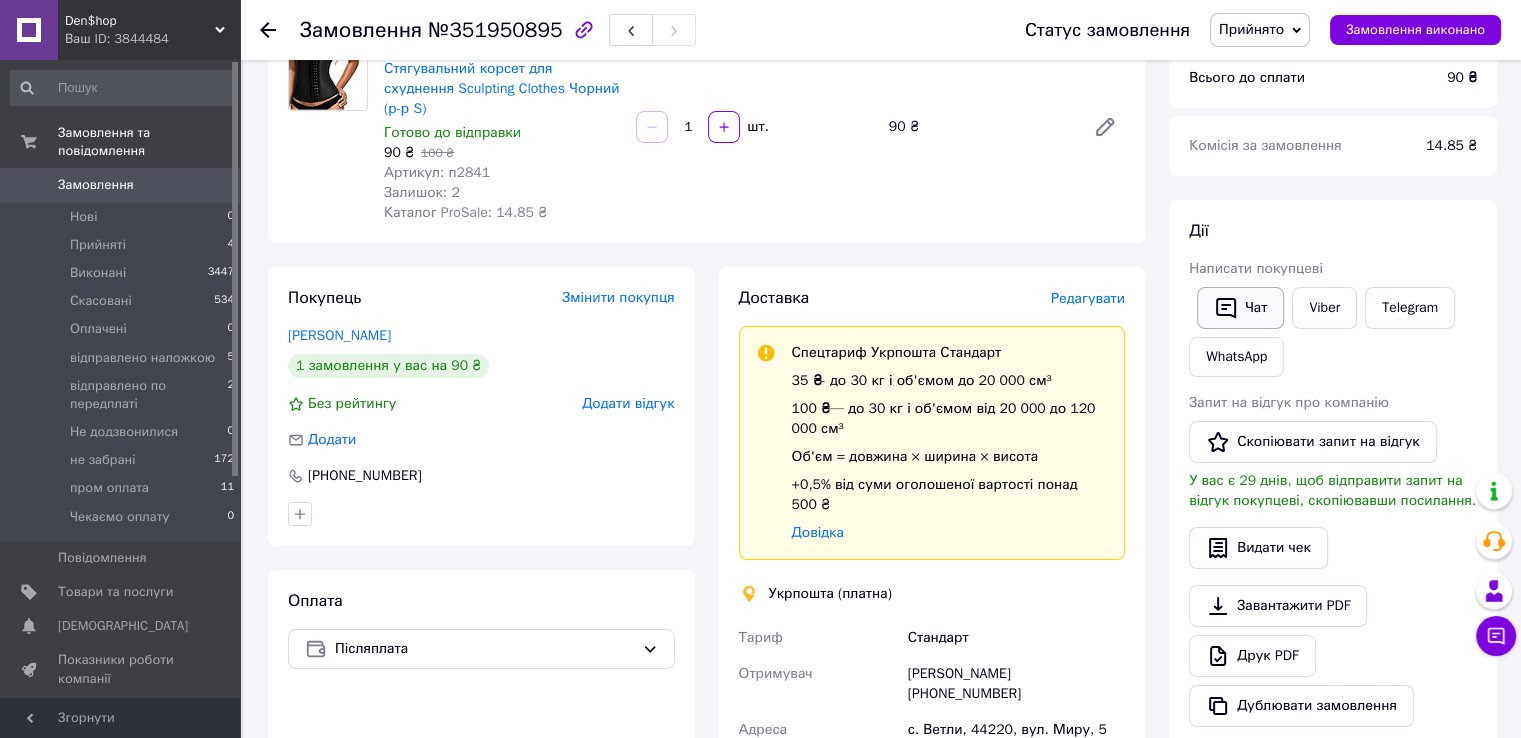 click on "Чат" at bounding box center [1240, 308] 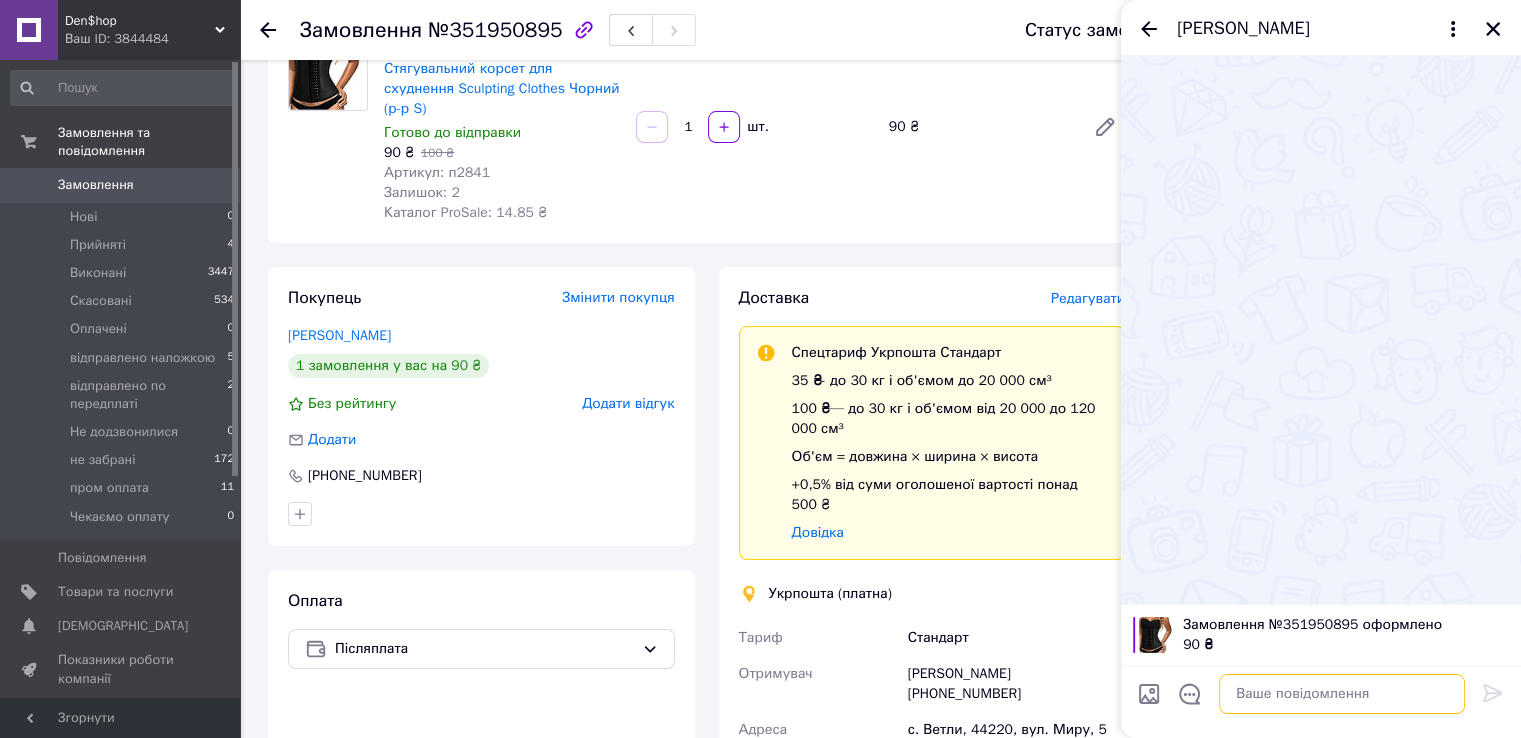 click at bounding box center [1342, 694] 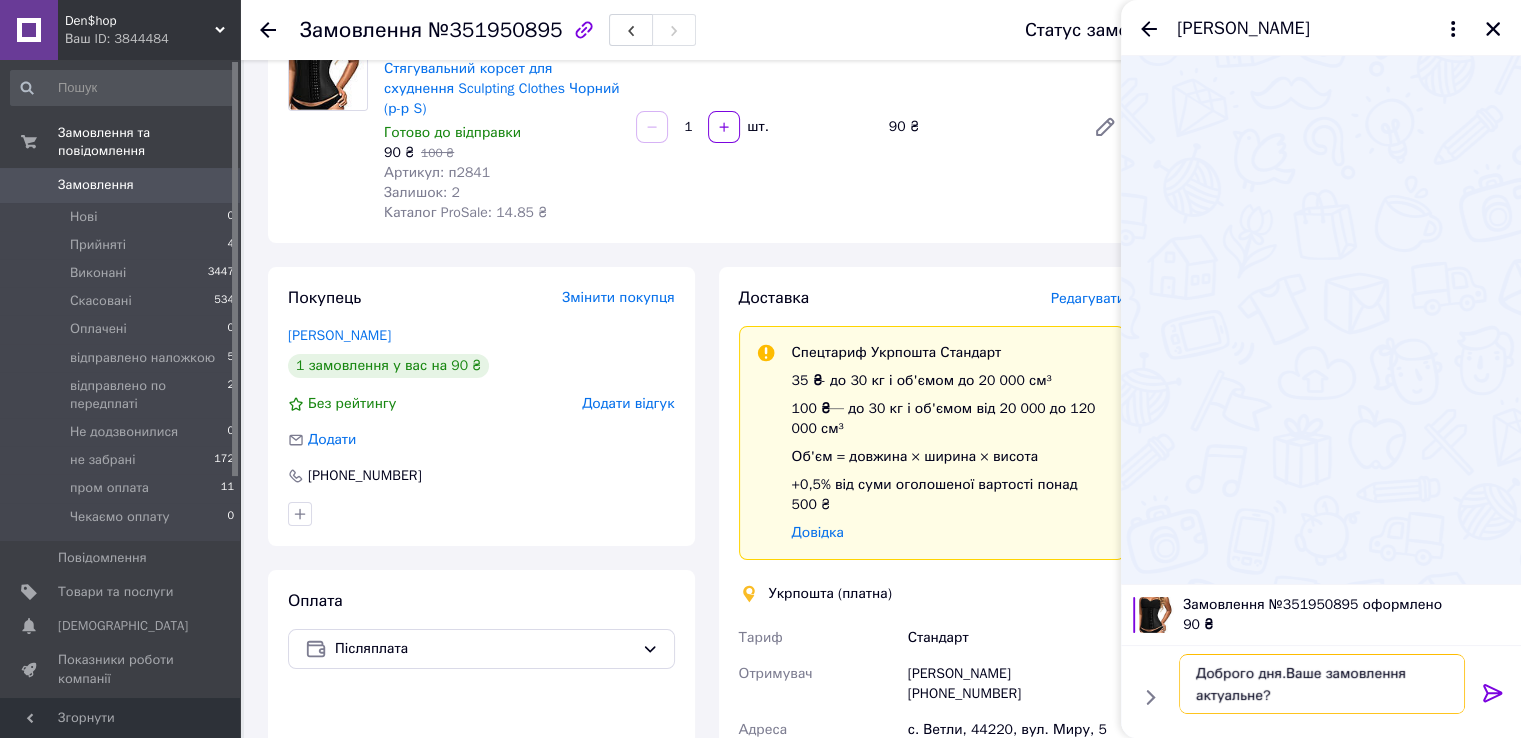 type on "Доброго дня.Ваше замовлення актуальне?" 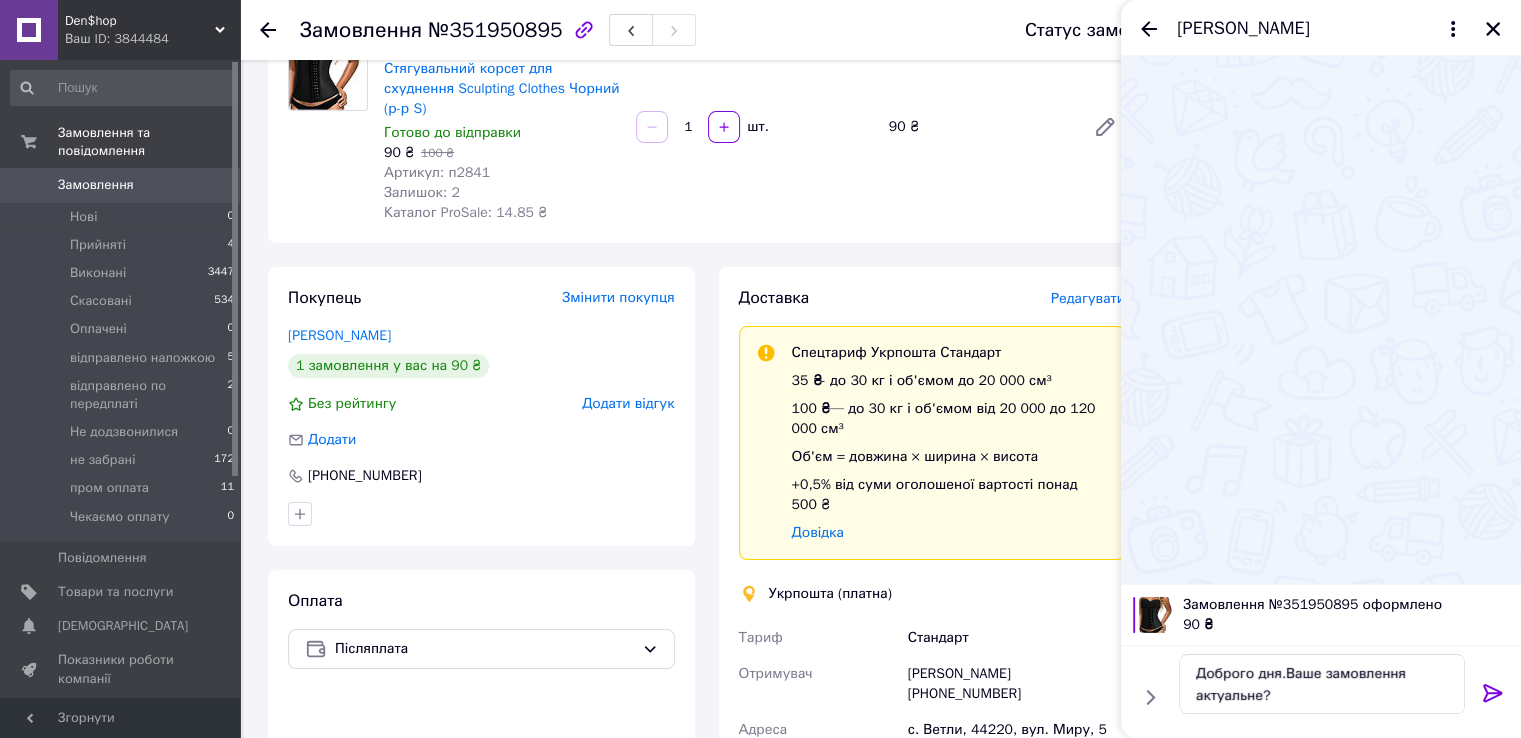 click 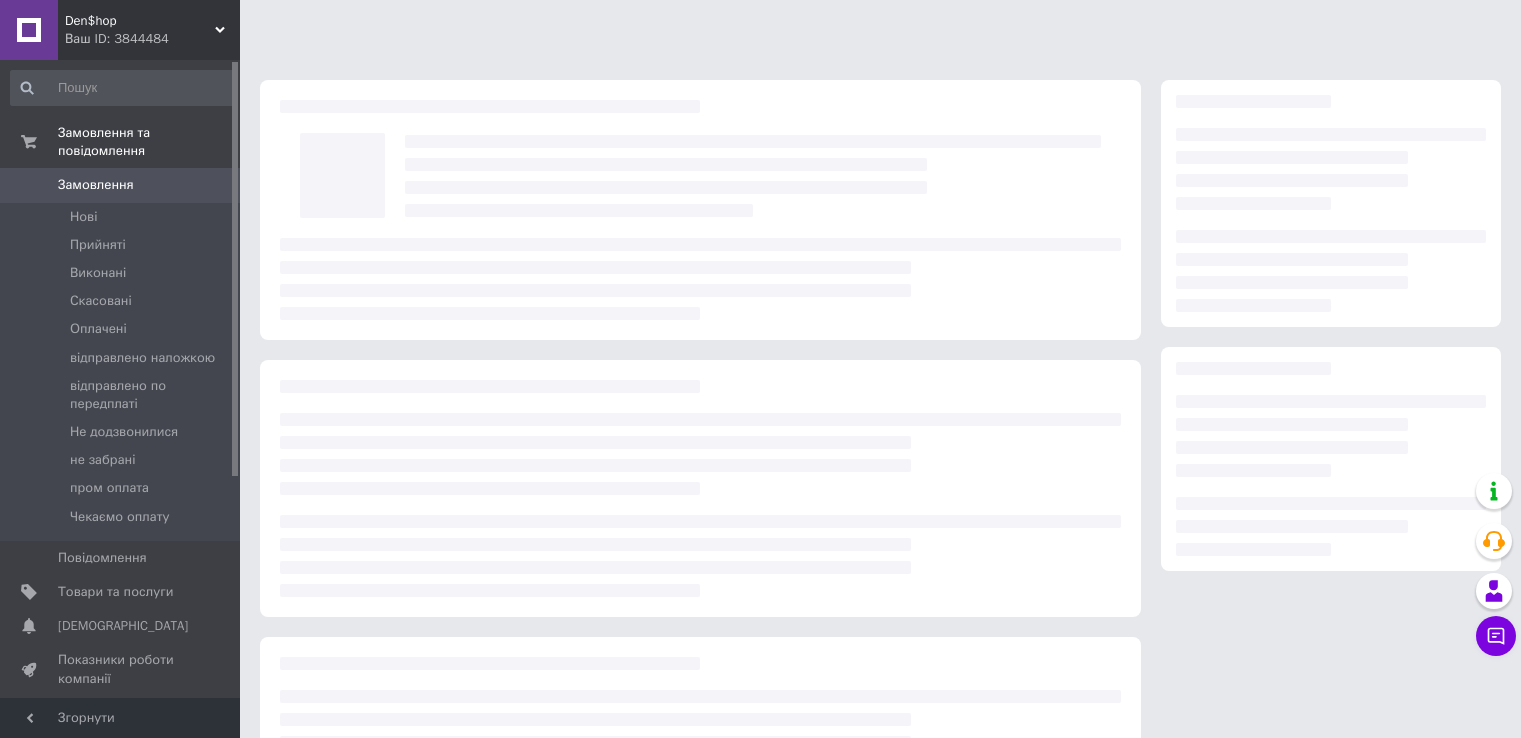 scroll, scrollTop: 0, scrollLeft: 0, axis: both 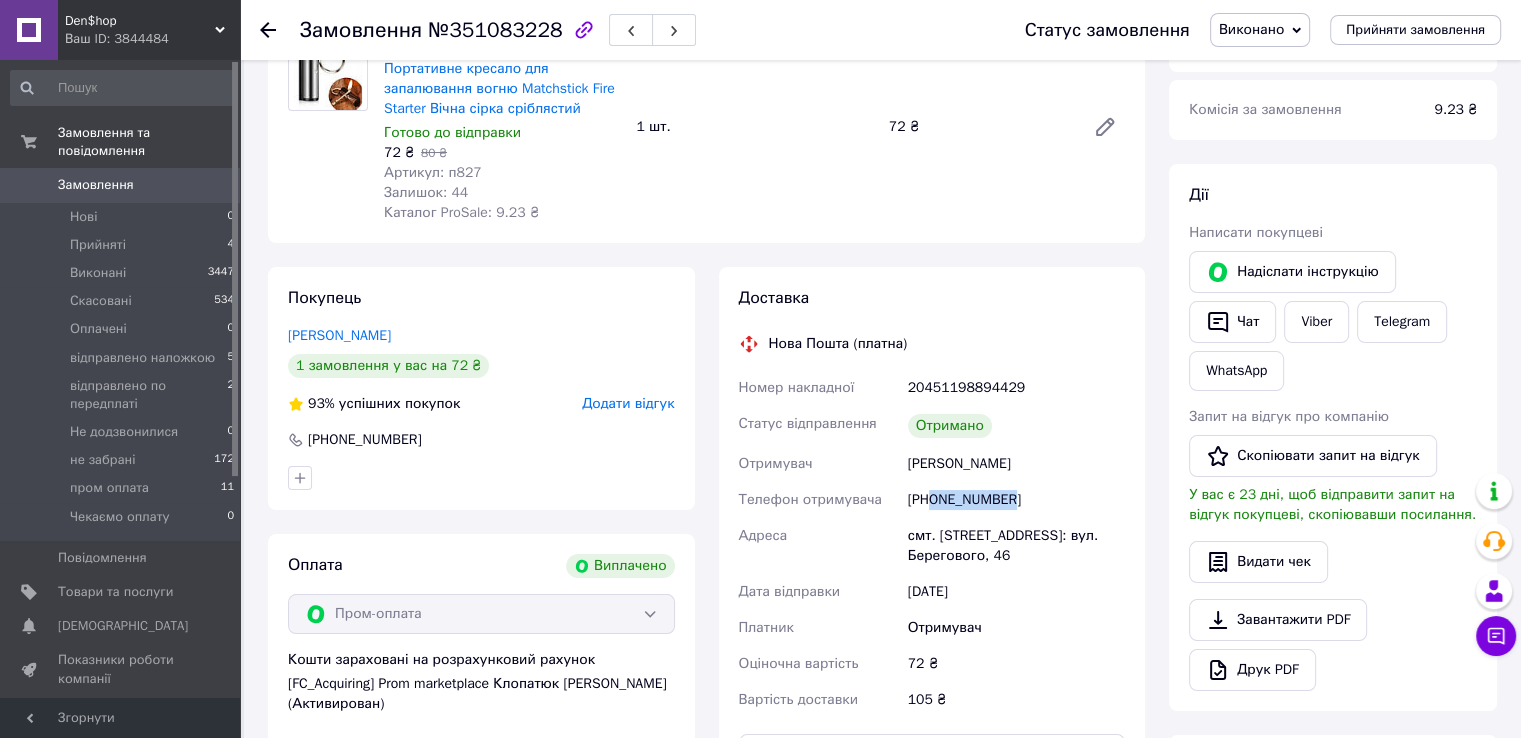 drag, startPoint x: 1010, startPoint y: 498, endPoint x: 931, endPoint y: 502, distance: 79.101204 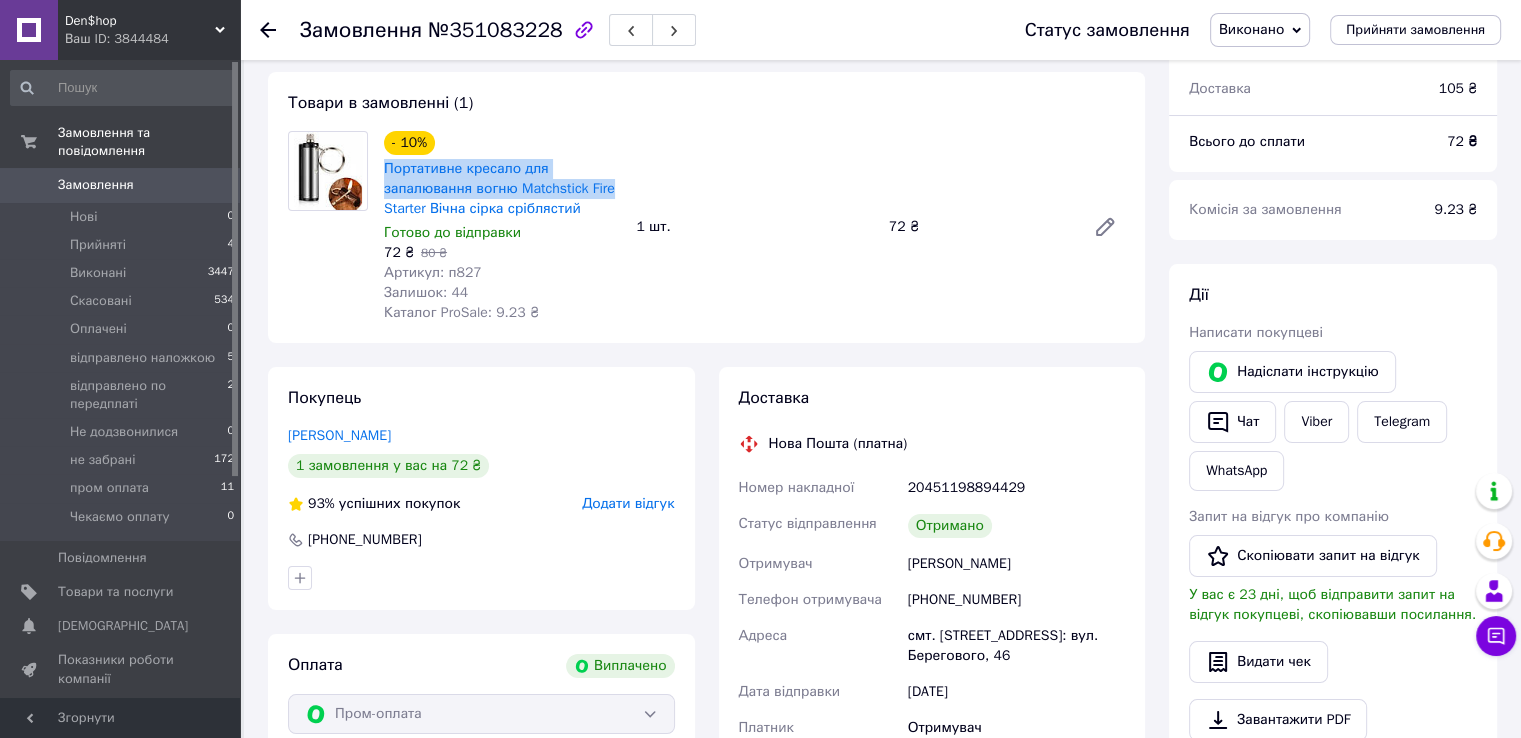 drag, startPoint x: 380, startPoint y: 168, endPoint x: 614, endPoint y: 193, distance: 235.33168 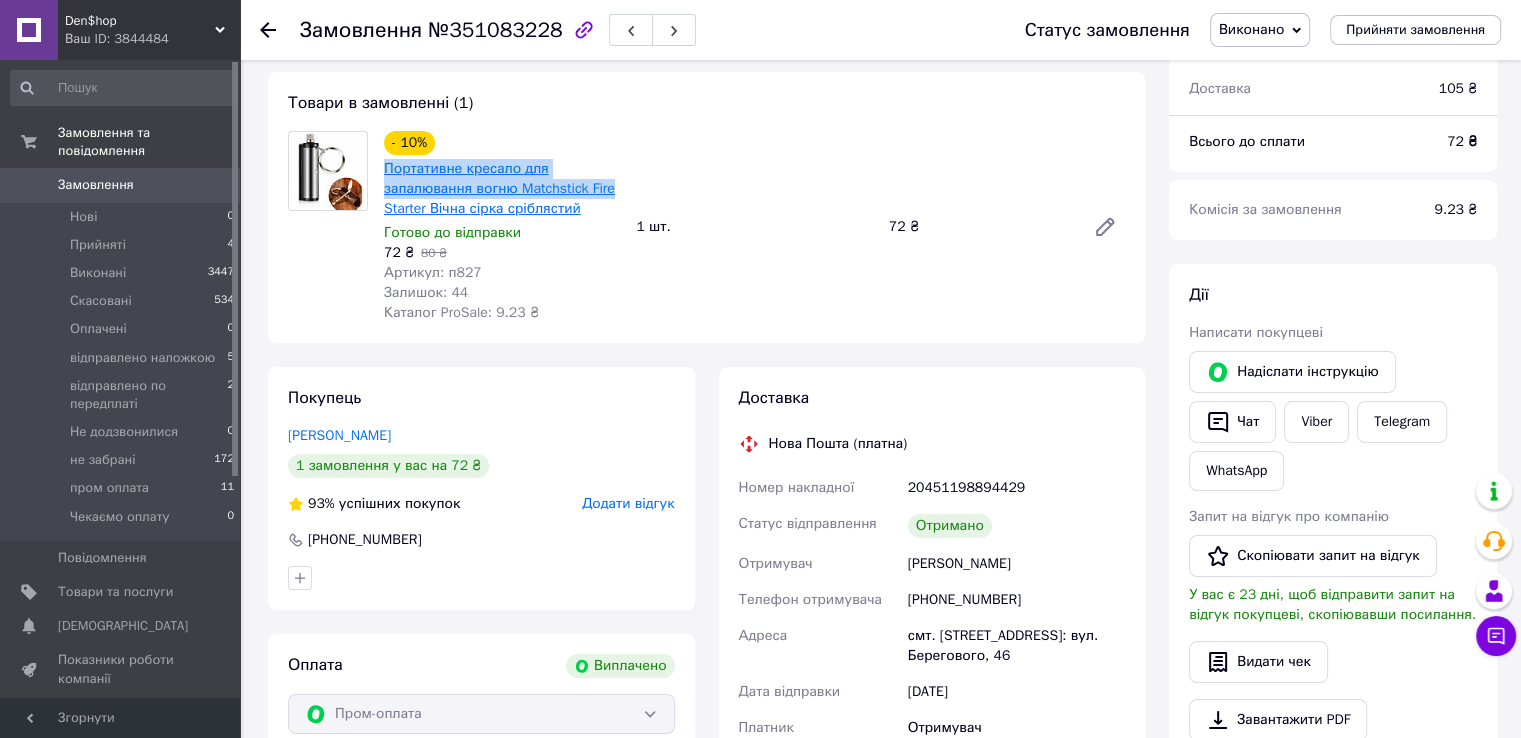 click on "Портативне кресало для запалювання вогню Matchstick Fire Starter Вічна сірка сріблястий" at bounding box center (499, 188) 